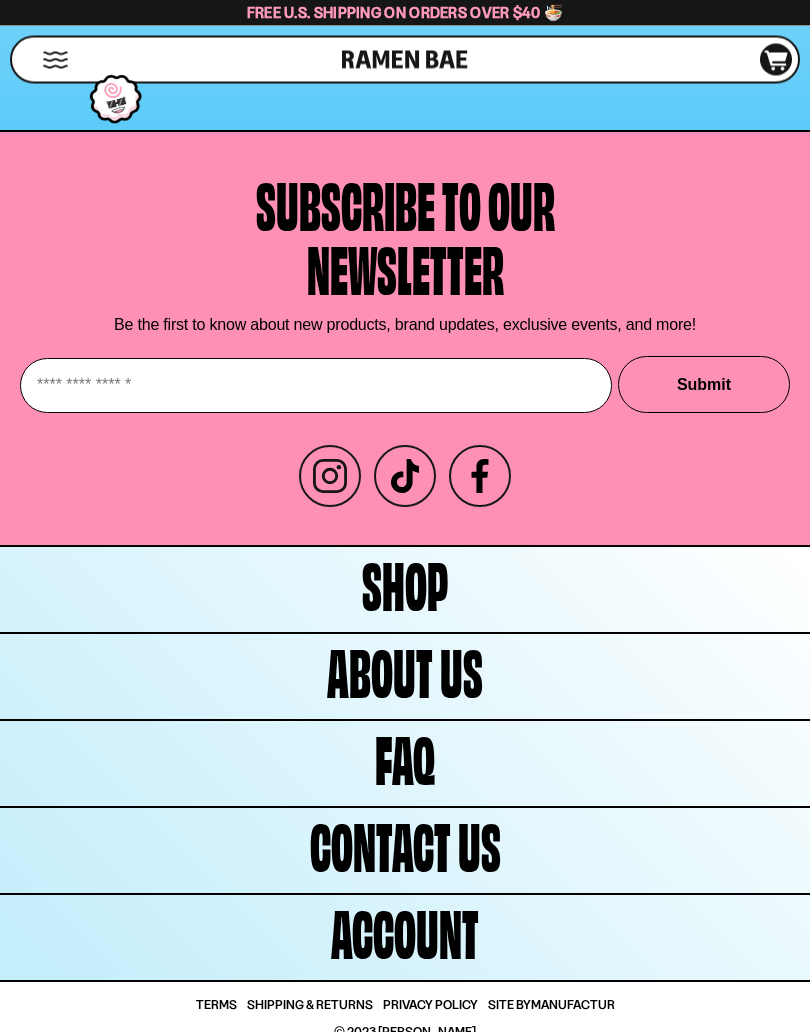 scroll, scrollTop: 2424, scrollLeft: 0, axis: vertical 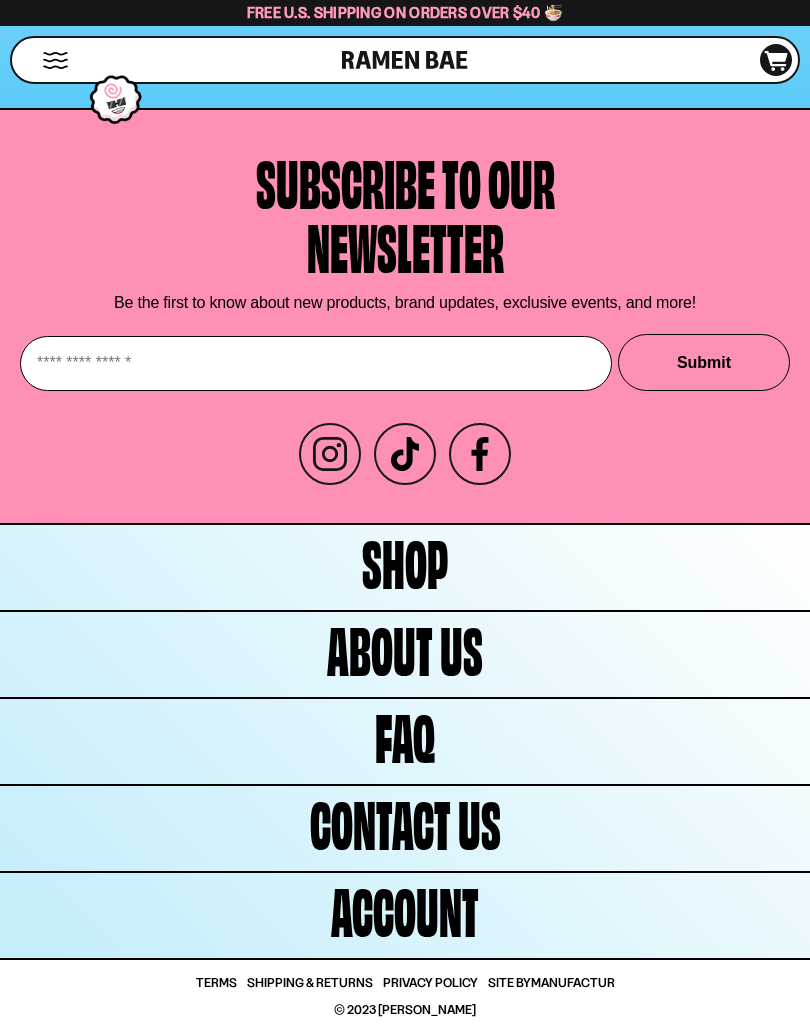 click on "About Us" at bounding box center [405, 654] 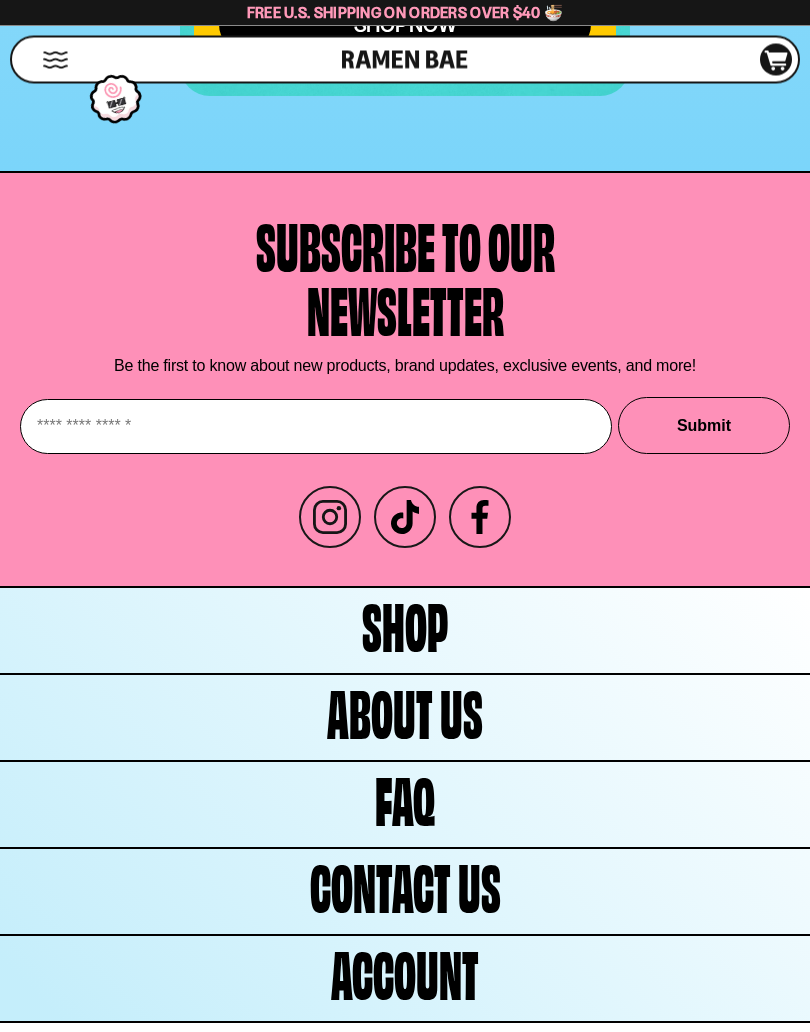 scroll, scrollTop: 5906, scrollLeft: 0, axis: vertical 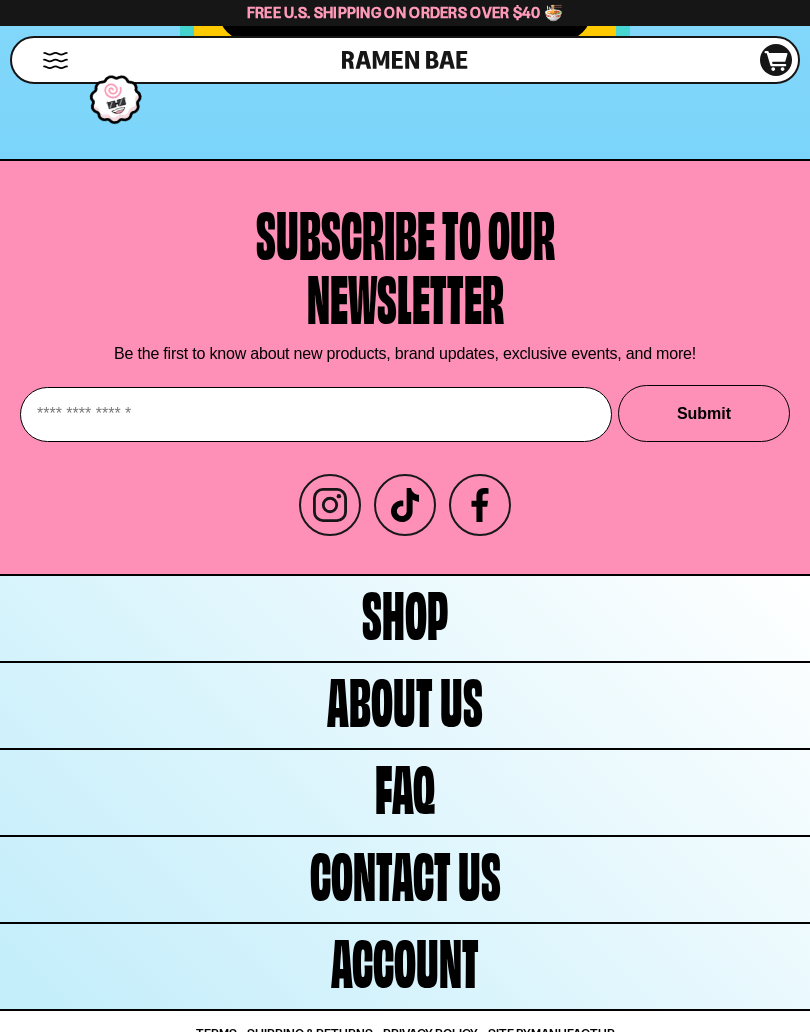 click on "FAQ" at bounding box center (405, 785) 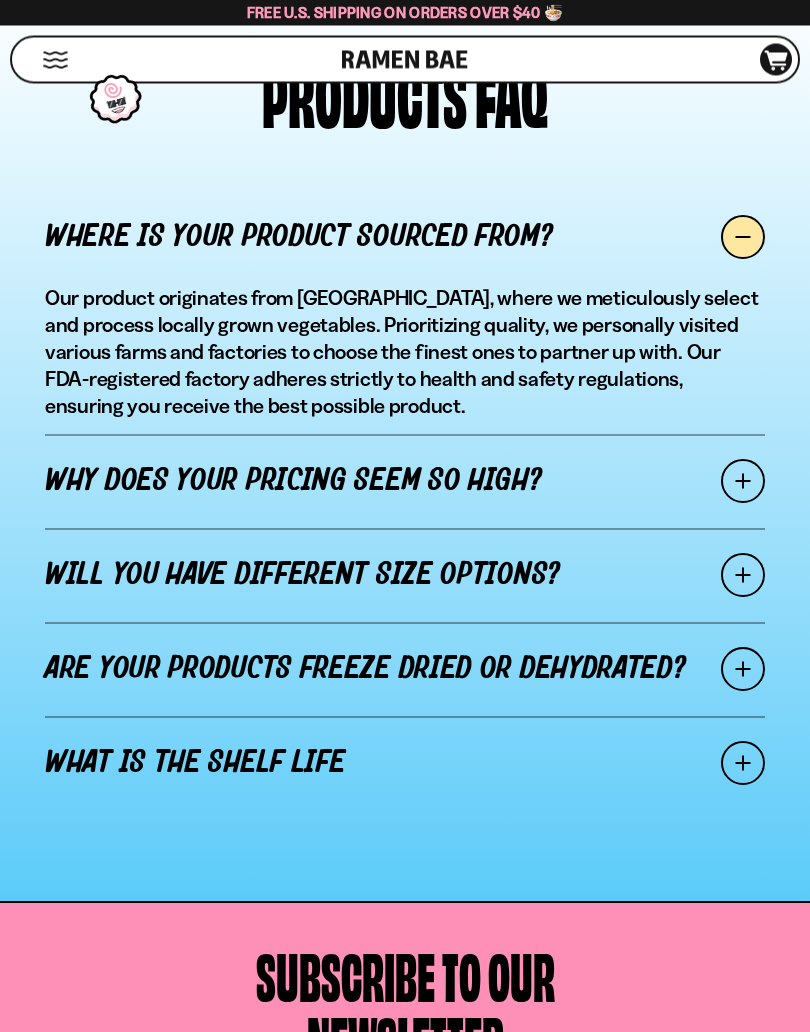 scroll, scrollTop: 1633, scrollLeft: 0, axis: vertical 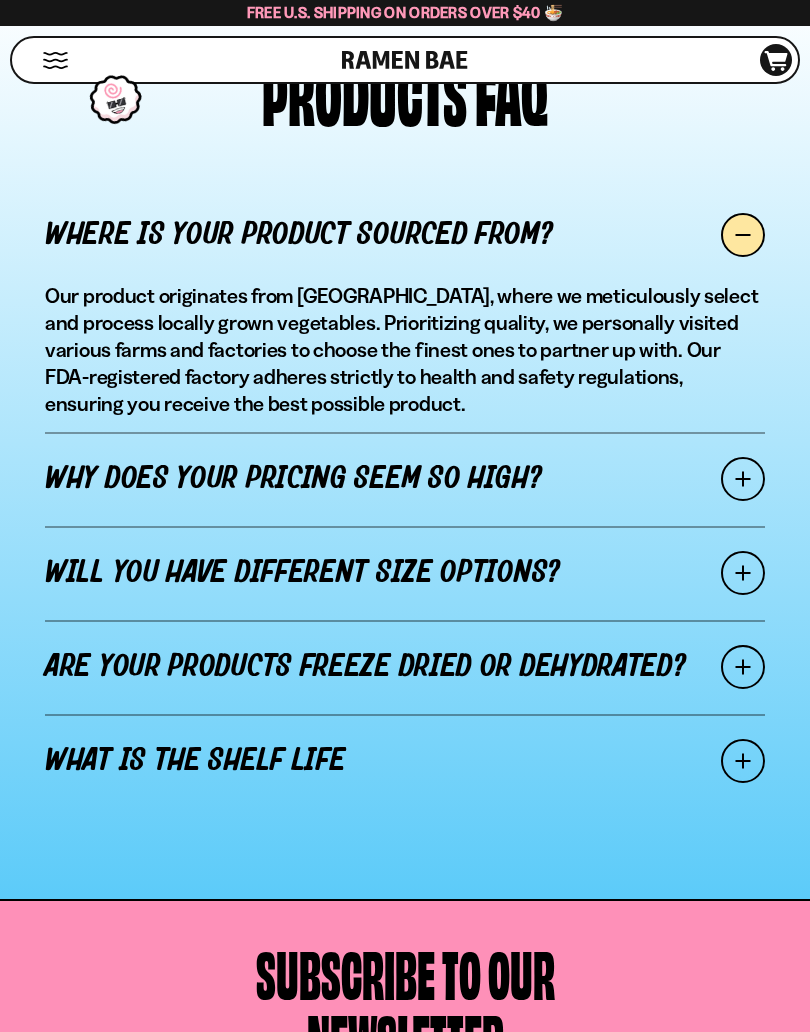 click at bounding box center [743, 761] 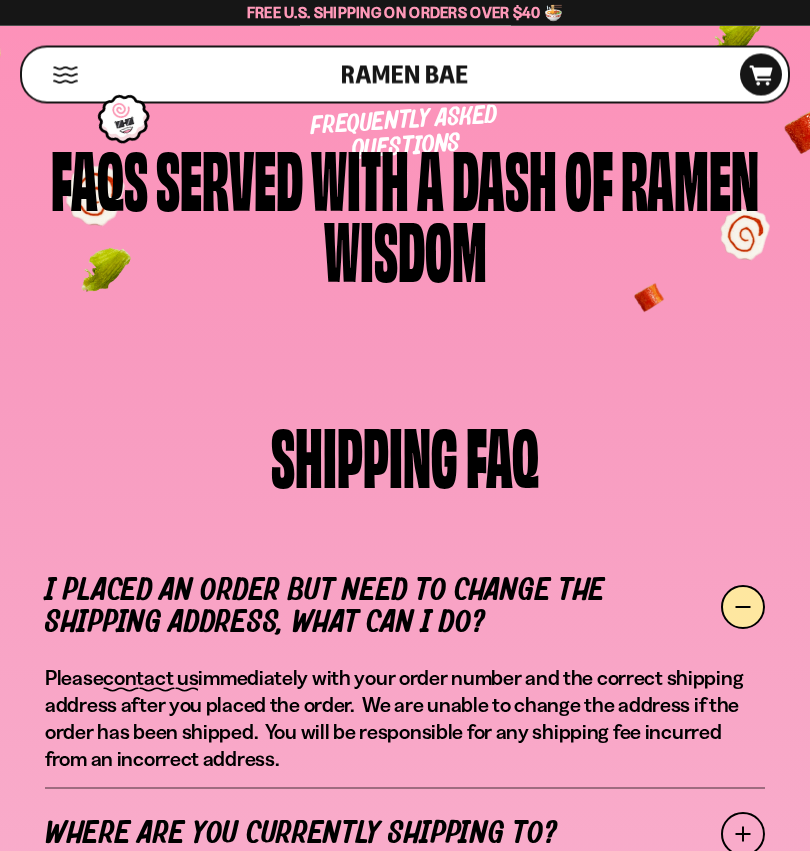 scroll, scrollTop: 0, scrollLeft: 0, axis: both 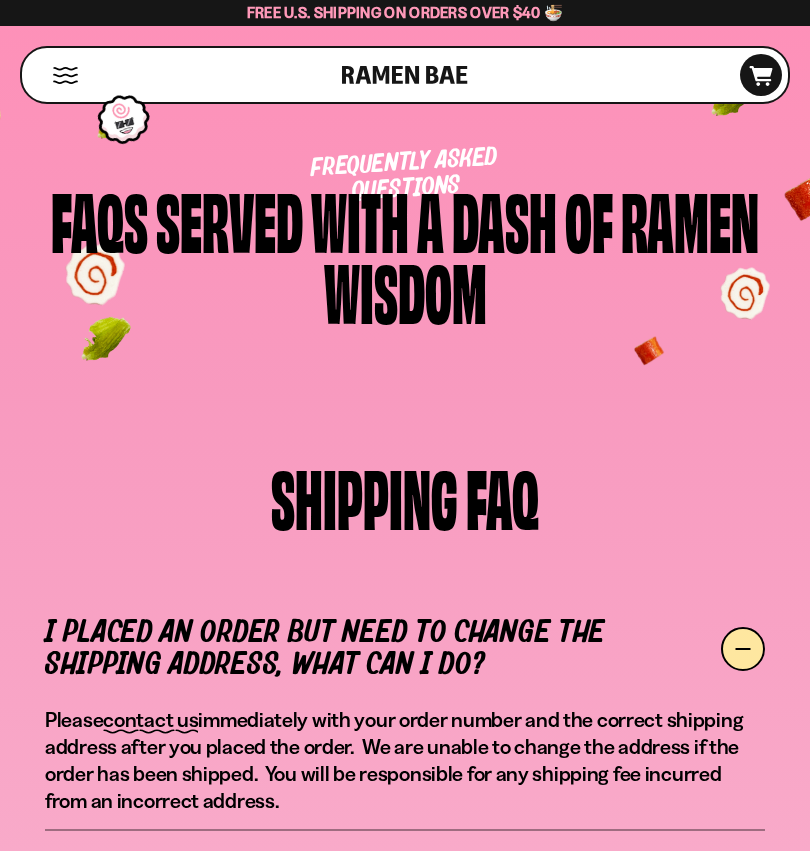 click at bounding box center (65, 75) 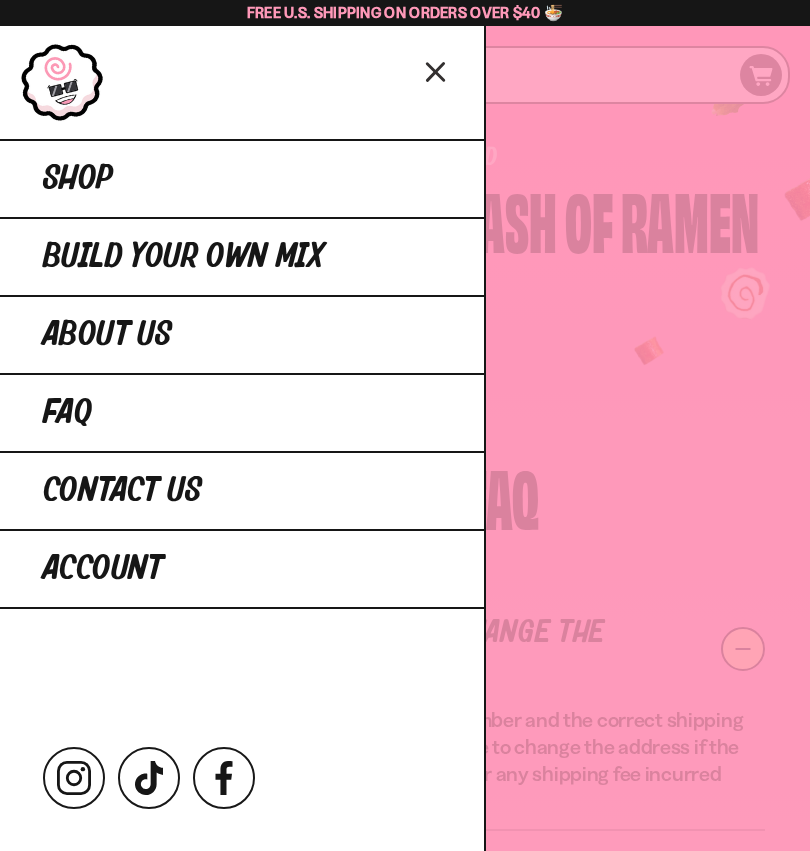 click on "Contact Us" at bounding box center (242, 490) 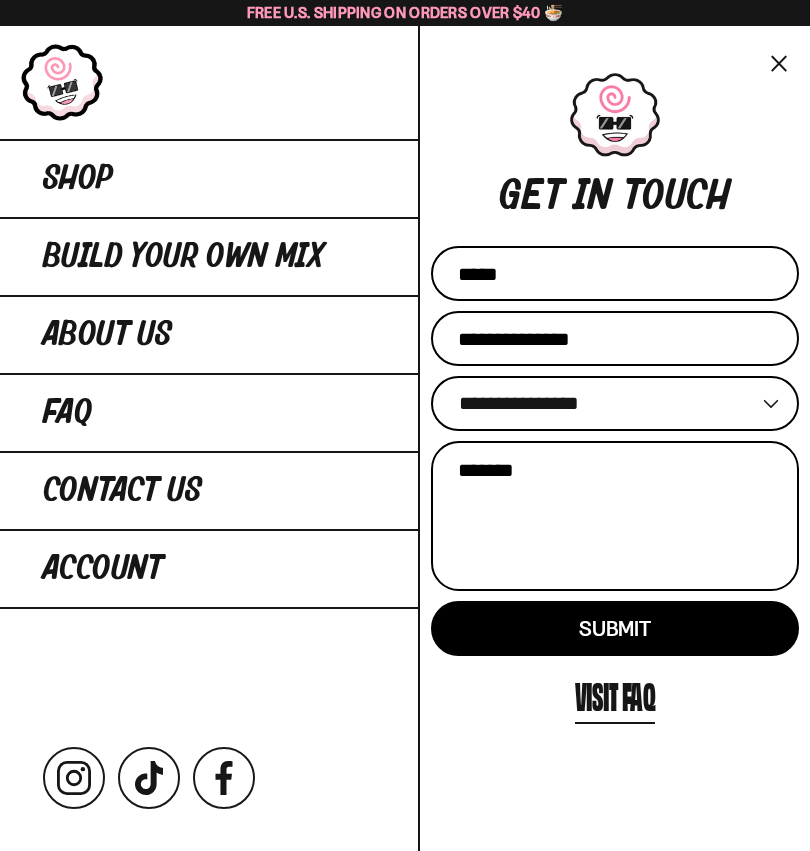 click at bounding box center (63, 82) 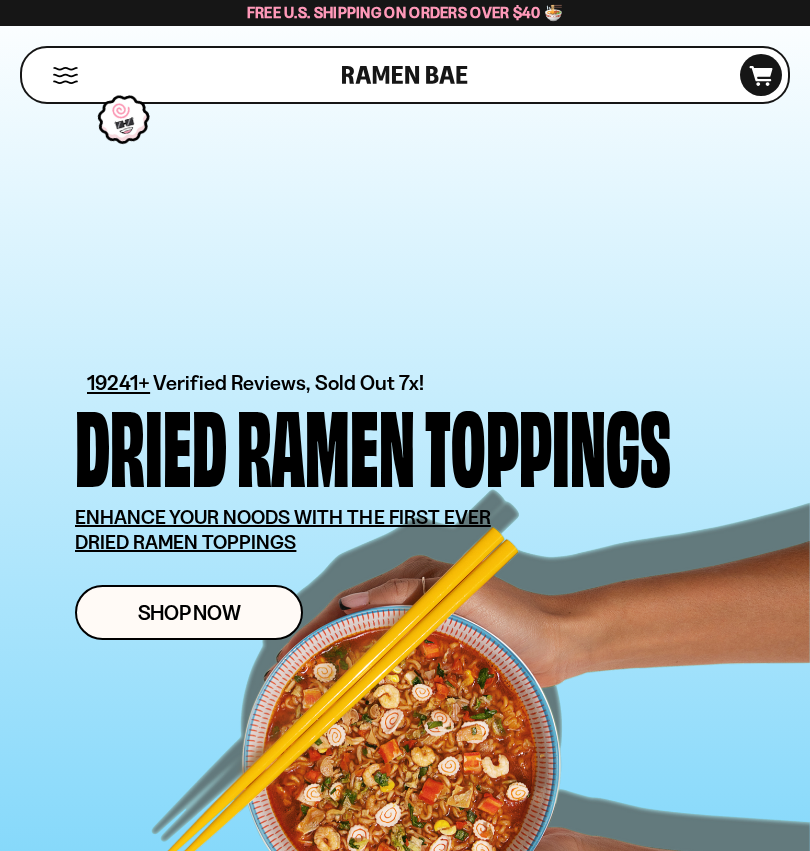scroll, scrollTop: 0, scrollLeft: 0, axis: both 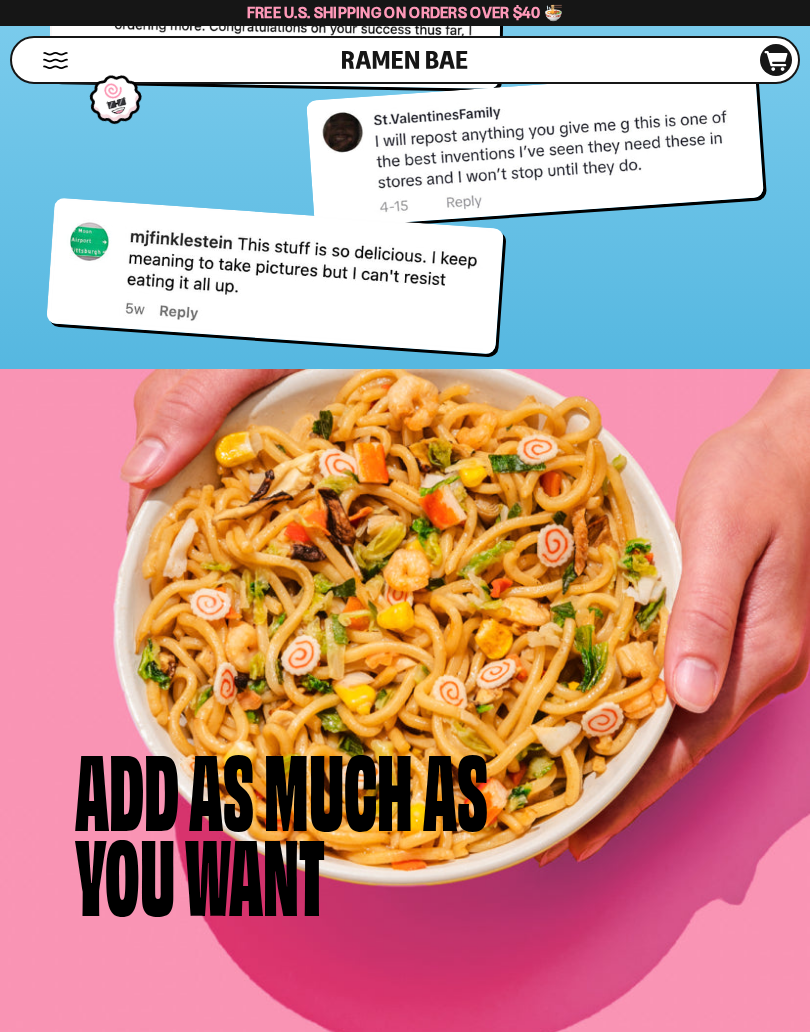 click on "Real   people,   Really   good   noods" at bounding box center [405, -44] 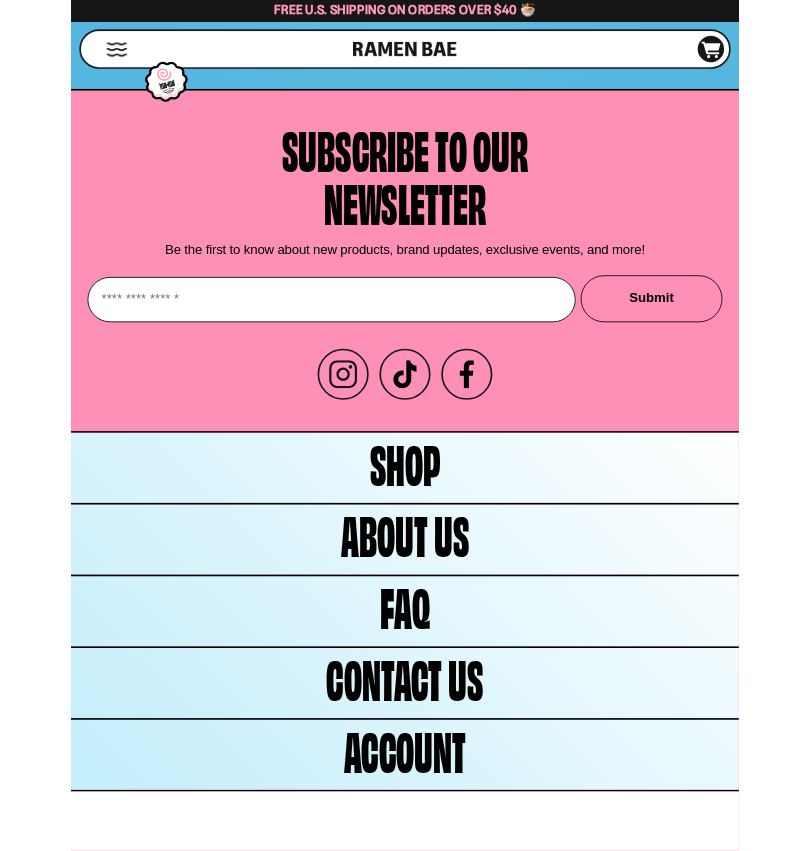 scroll, scrollTop: 11186, scrollLeft: 0, axis: vertical 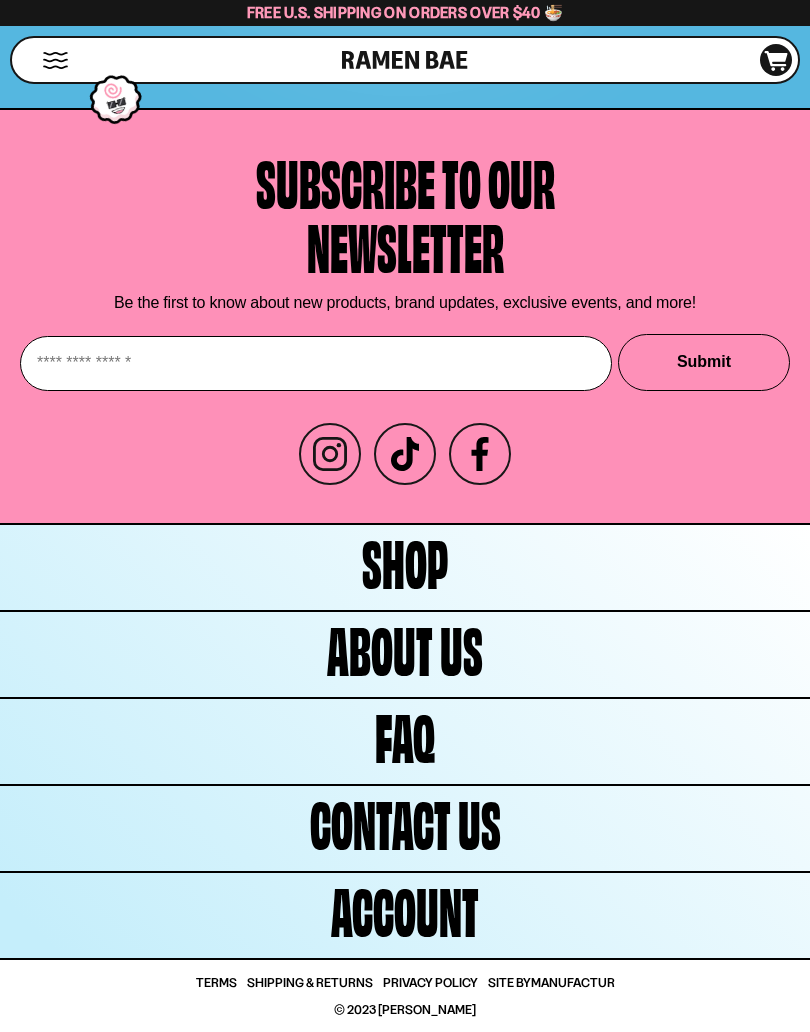 click on "Contact Us" at bounding box center (405, 821) 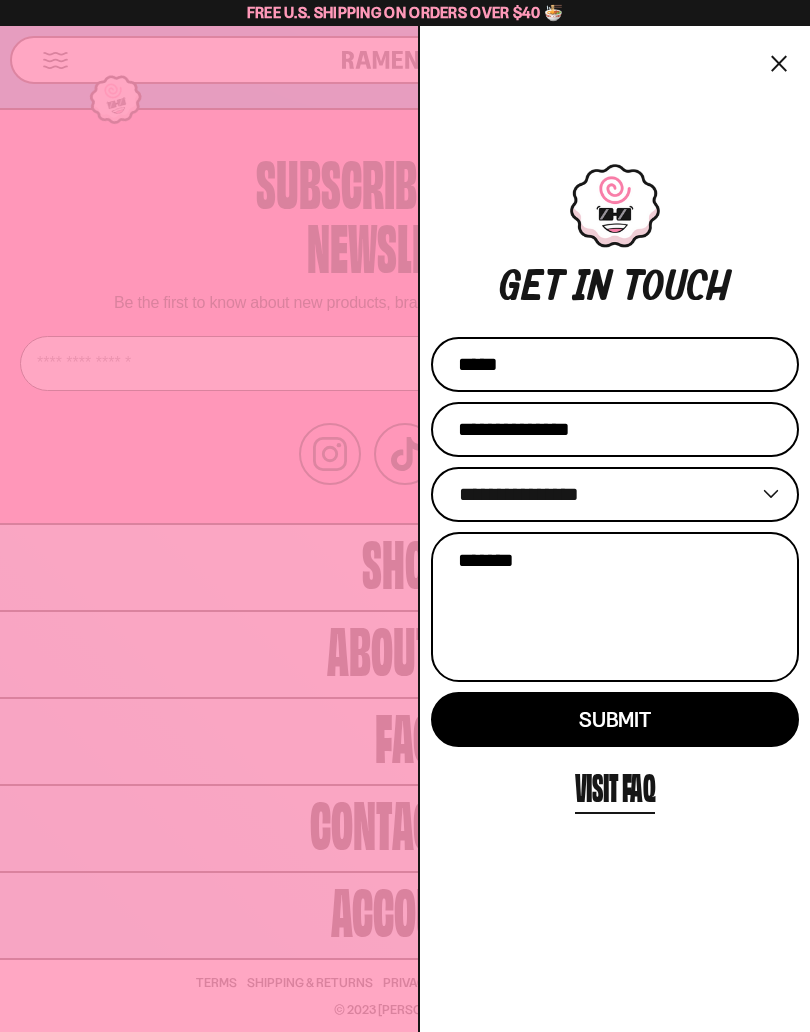 click on "Name" at bounding box center [615, 364] 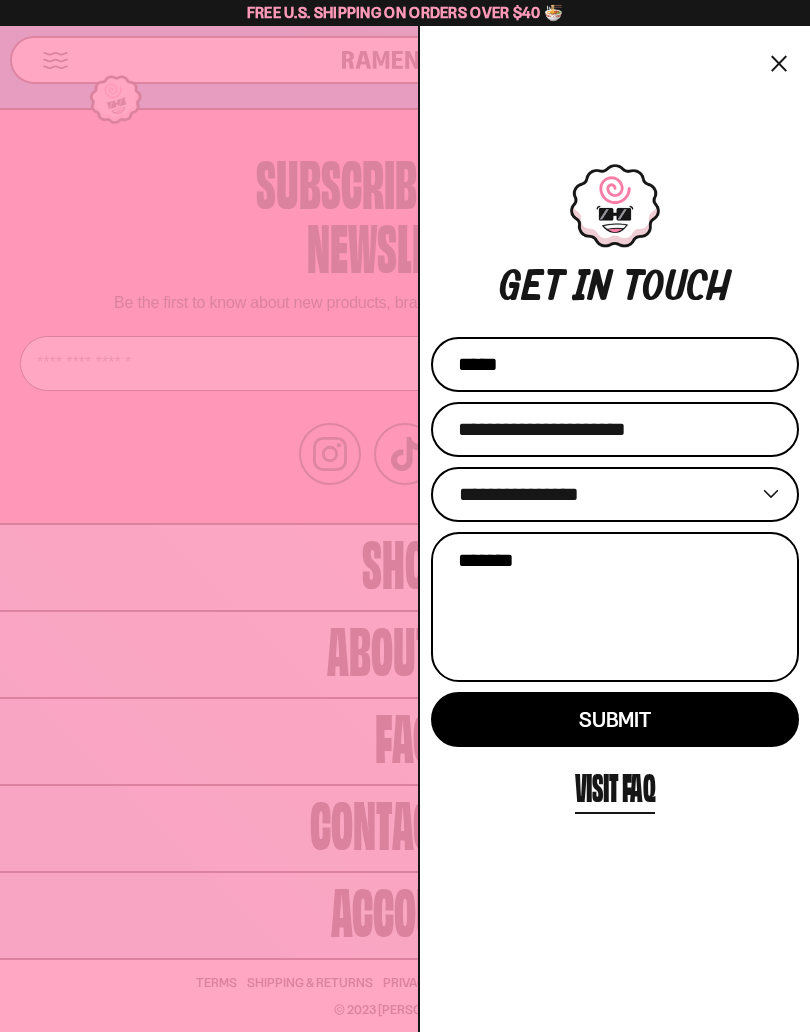 type on "**********" 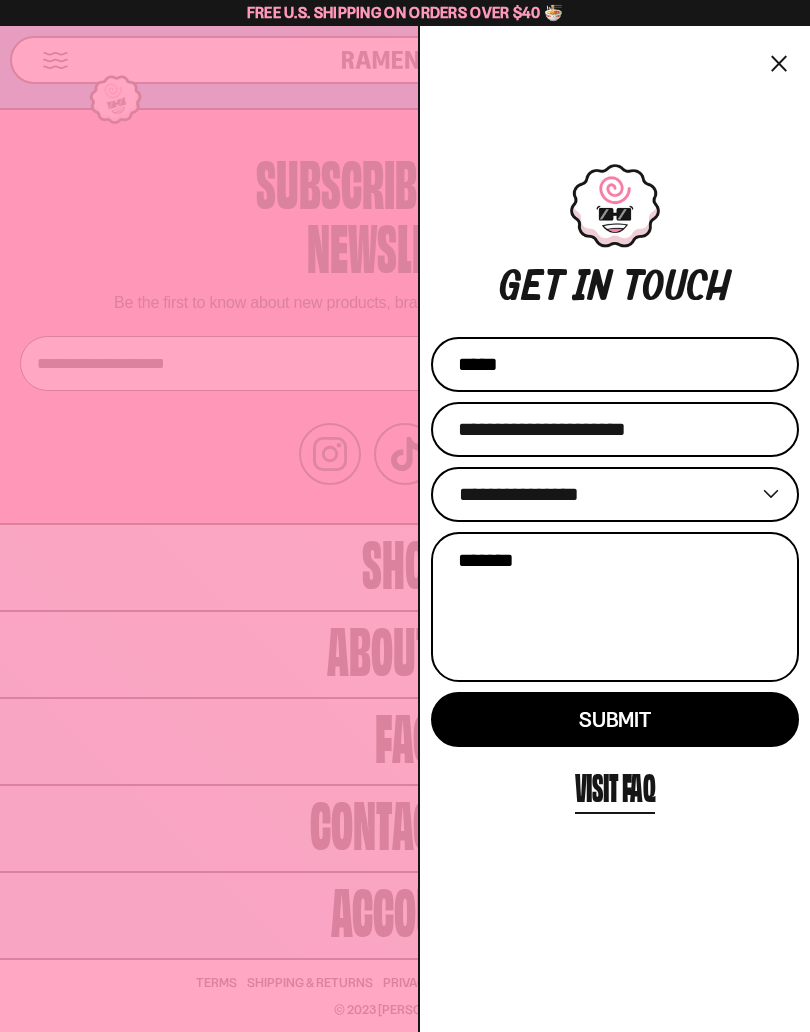 type on "**********" 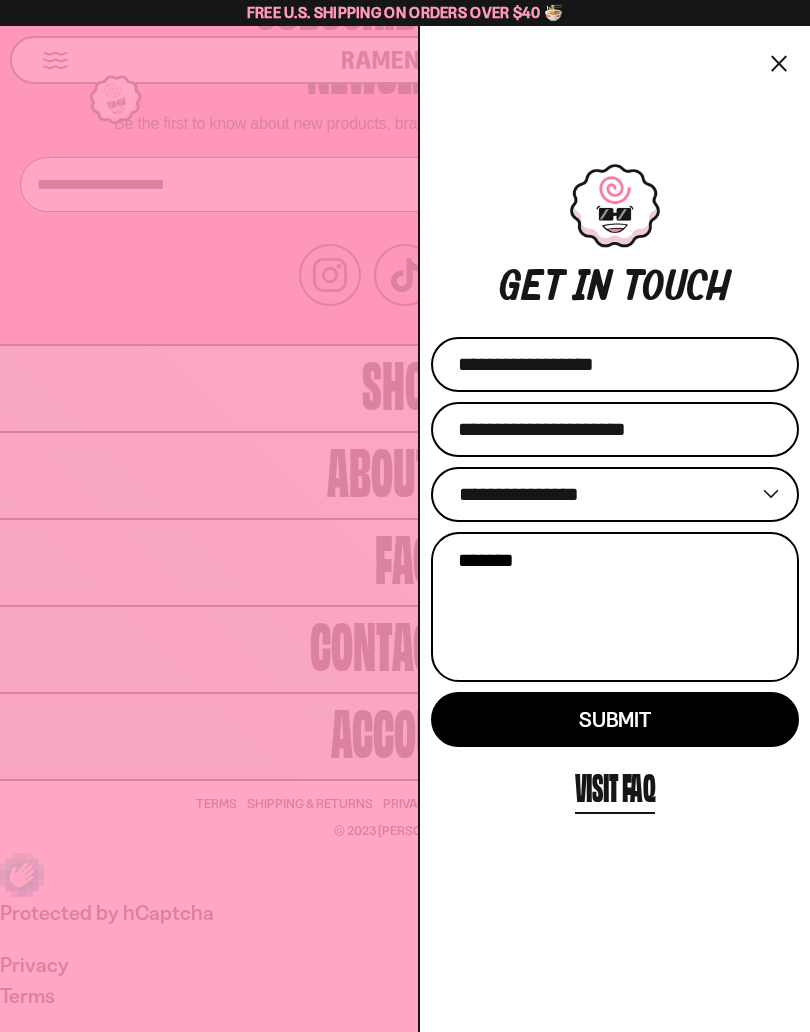 click on "**********" at bounding box center [615, 494] 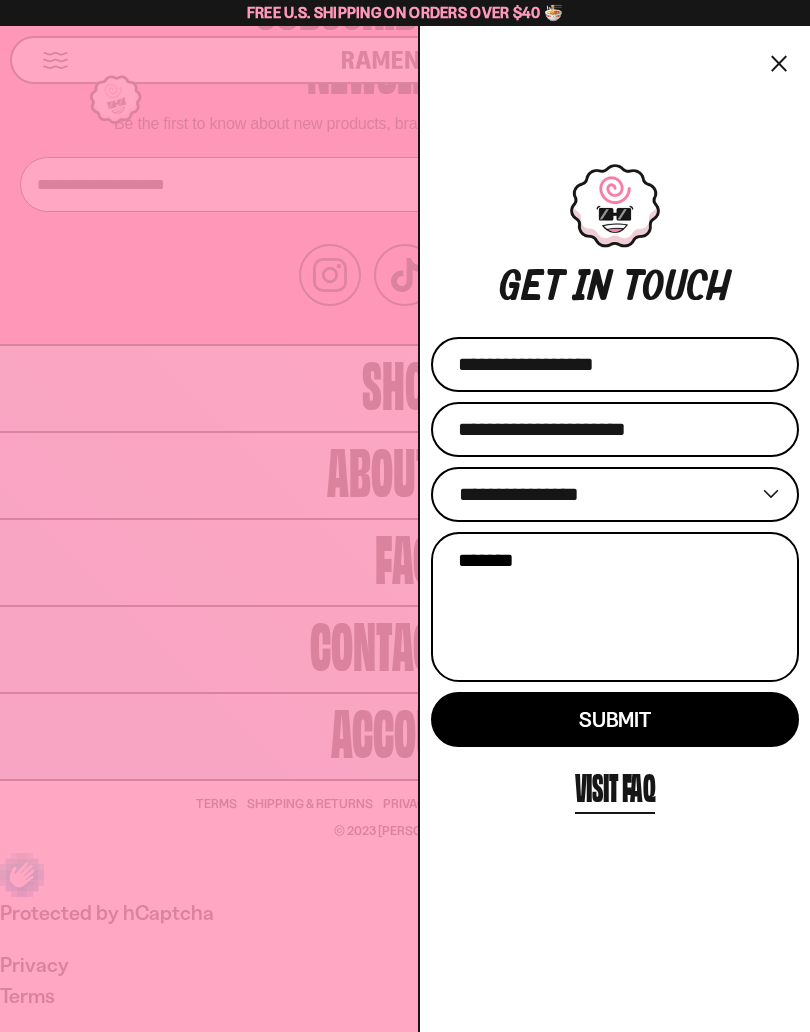 select on "*******" 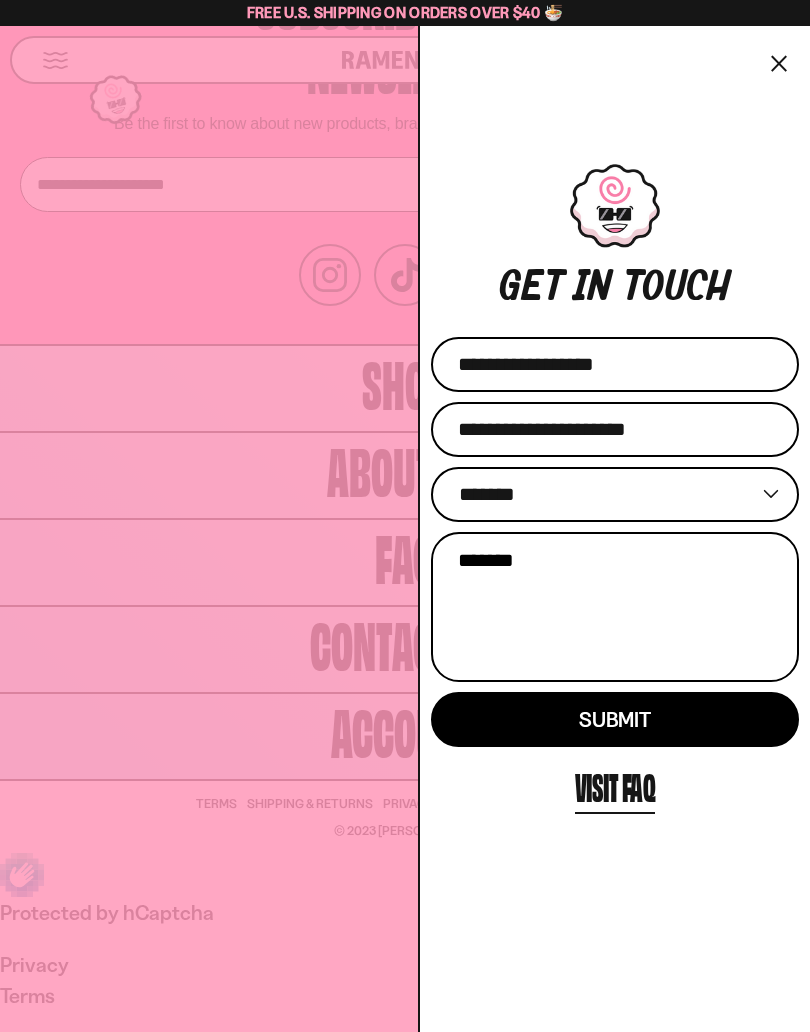 click on "Message" at bounding box center (615, 607) 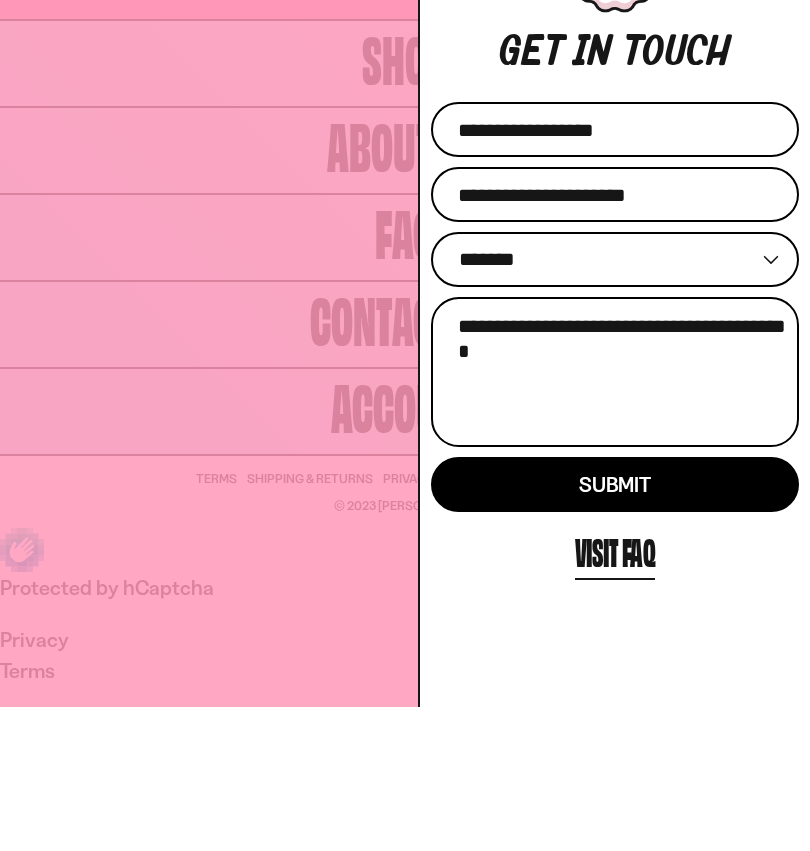 type on "**********" 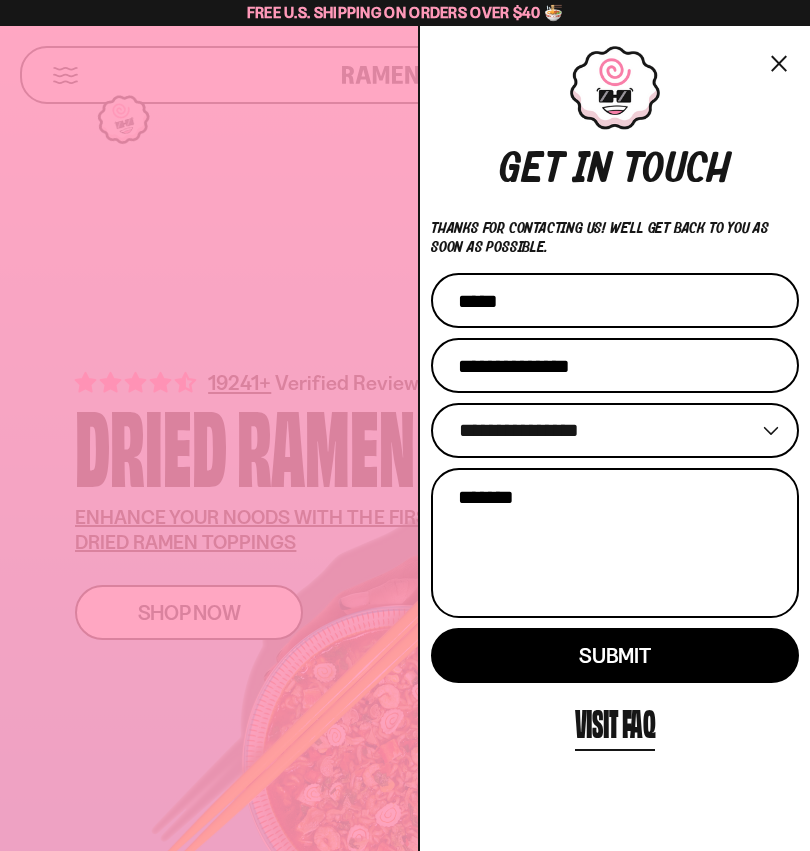 scroll, scrollTop: 0, scrollLeft: 0, axis: both 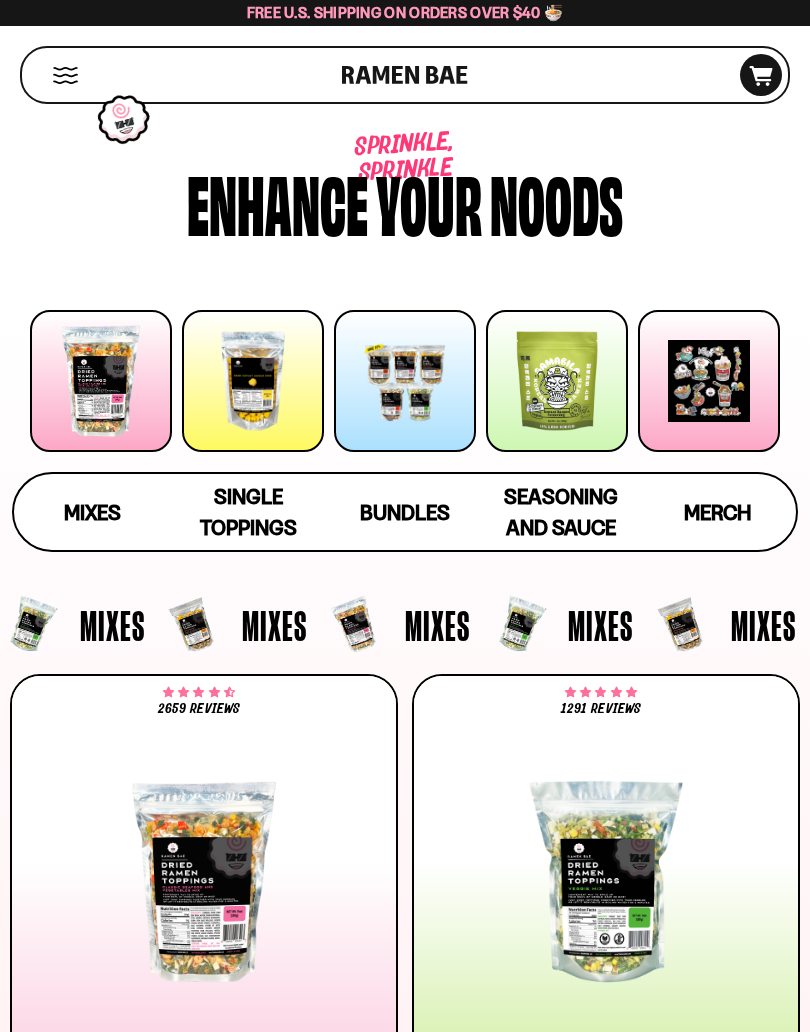 click at bounding box center (65, 75) 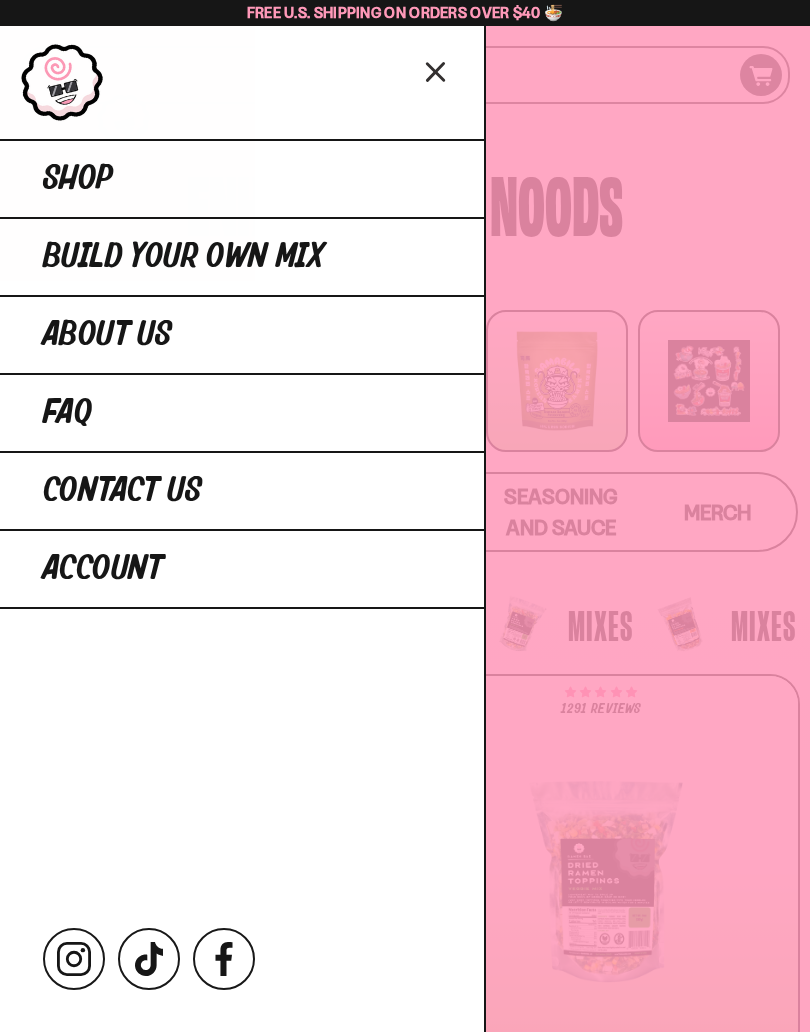 click on "Shop" at bounding box center (242, 178) 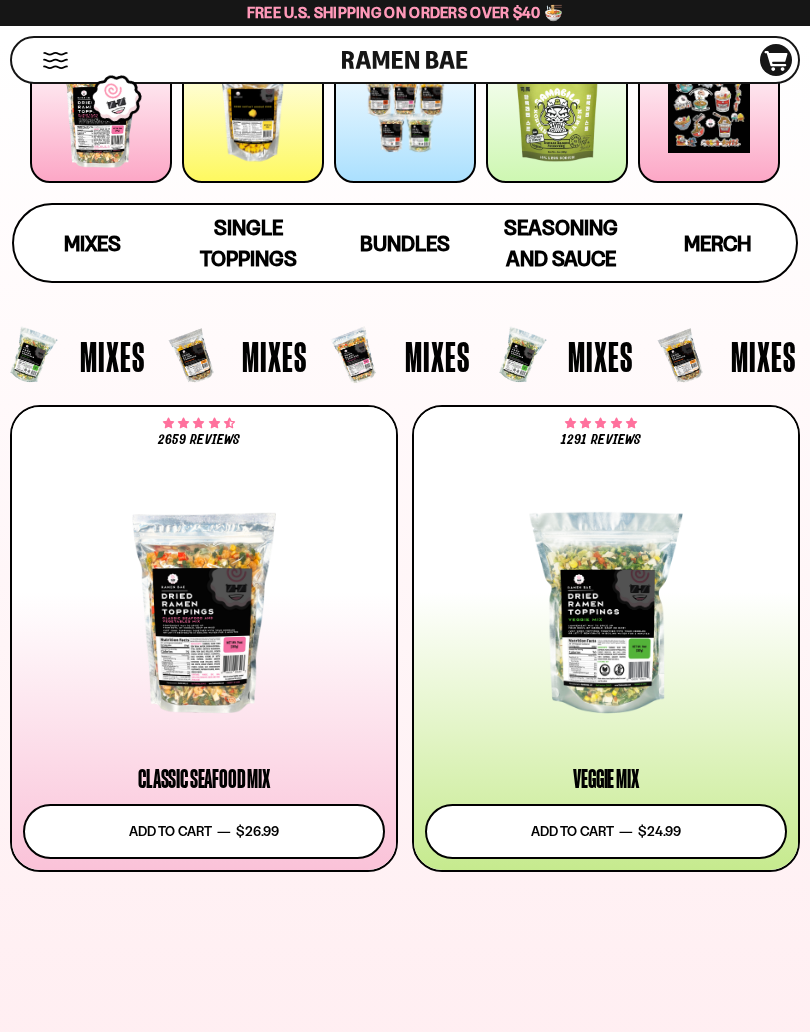 scroll, scrollTop: 275, scrollLeft: 0, axis: vertical 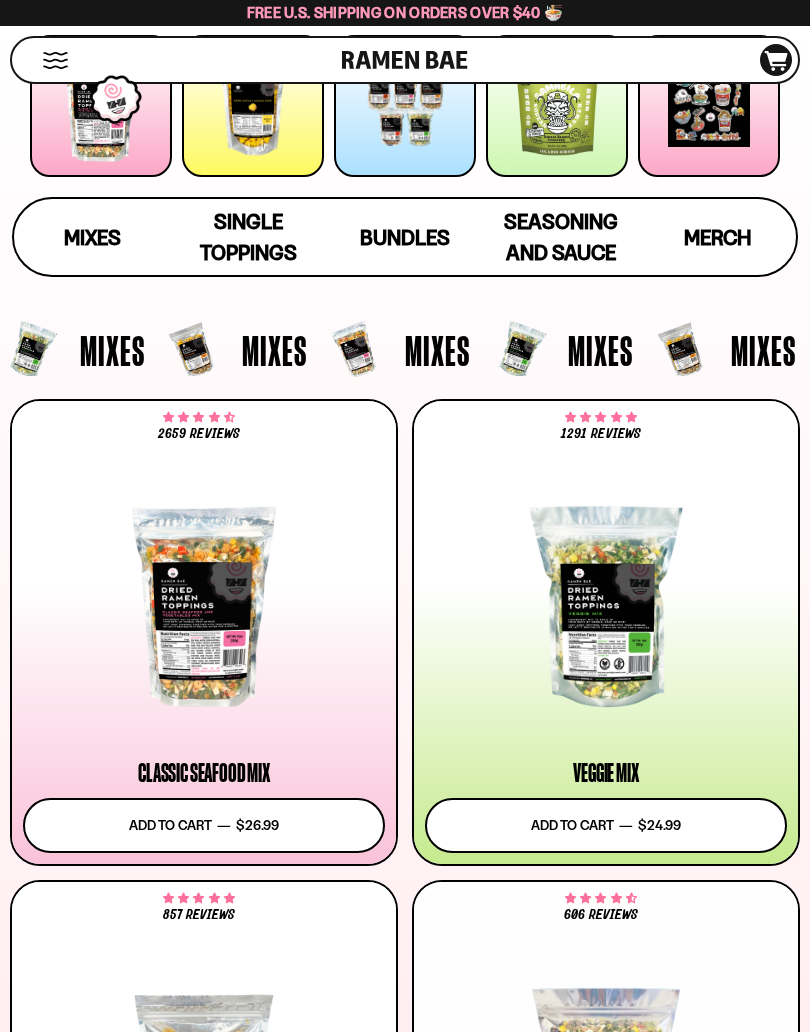 click at bounding box center [204, 607] 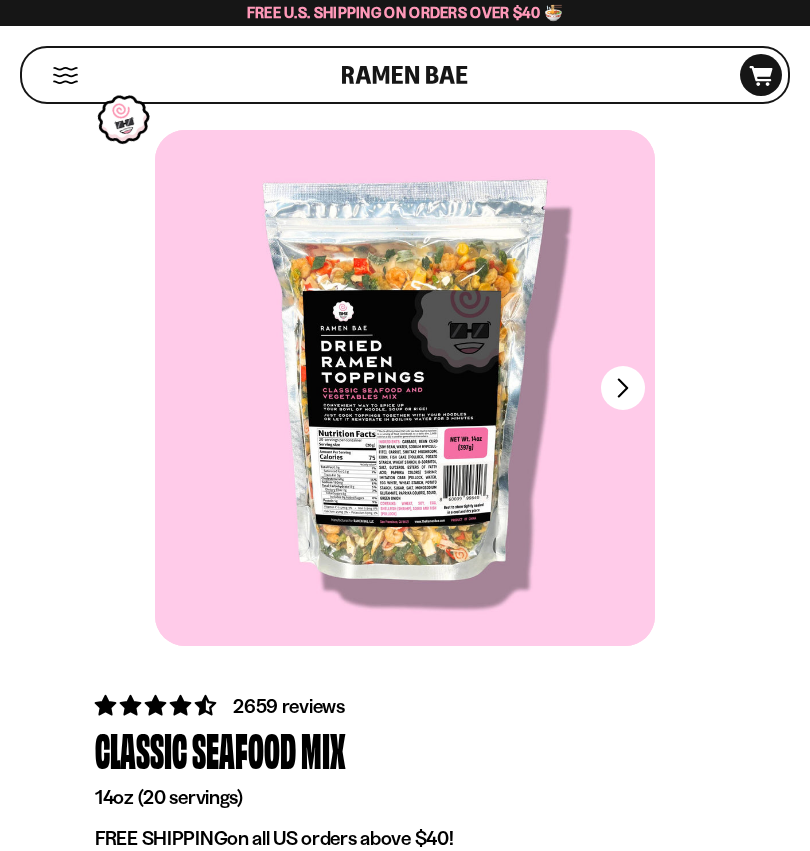 scroll, scrollTop: 0, scrollLeft: 0, axis: both 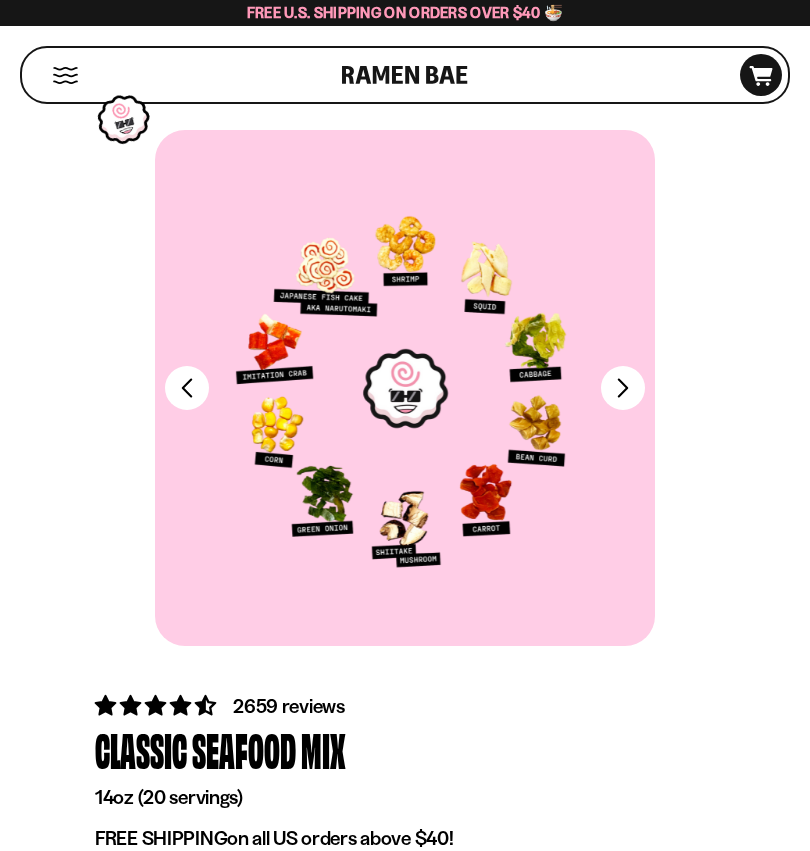 click on "FADCB6FD-DFAB-4417-9F21-029242090B77" at bounding box center [623, 388] 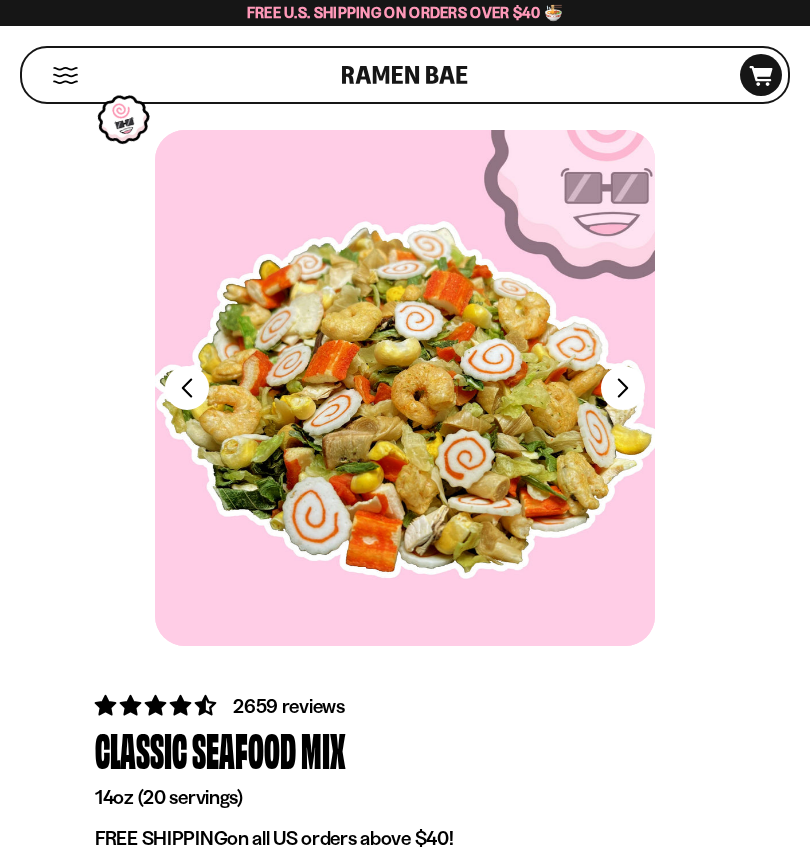 click on "FADCB6FD-DFAB-4417-9F21-029242090B77" at bounding box center [623, 388] 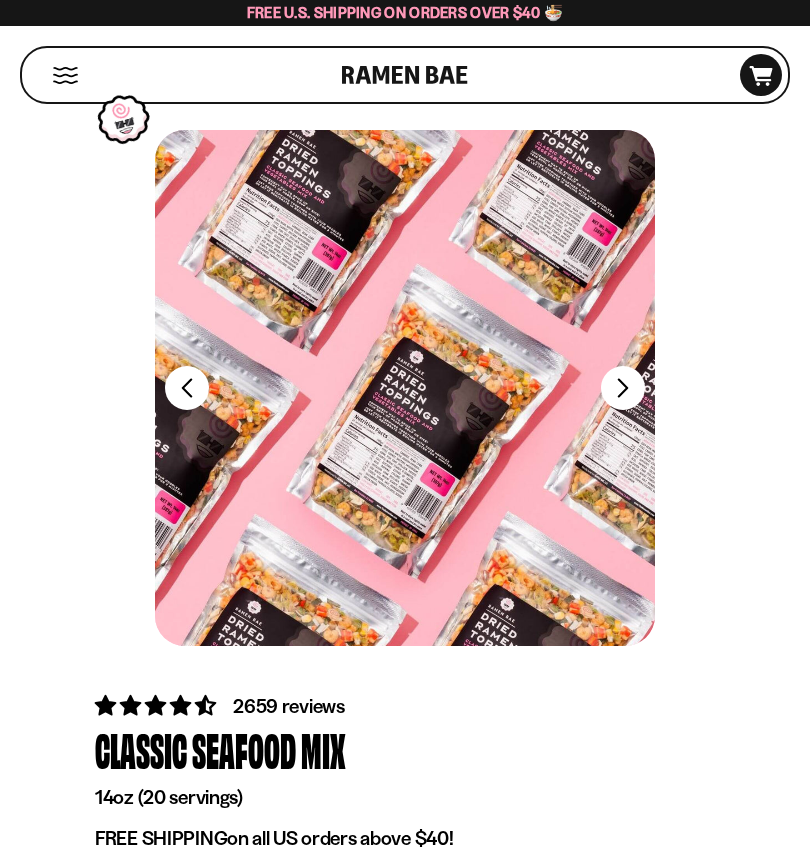 click at bounding box center [405, 388] 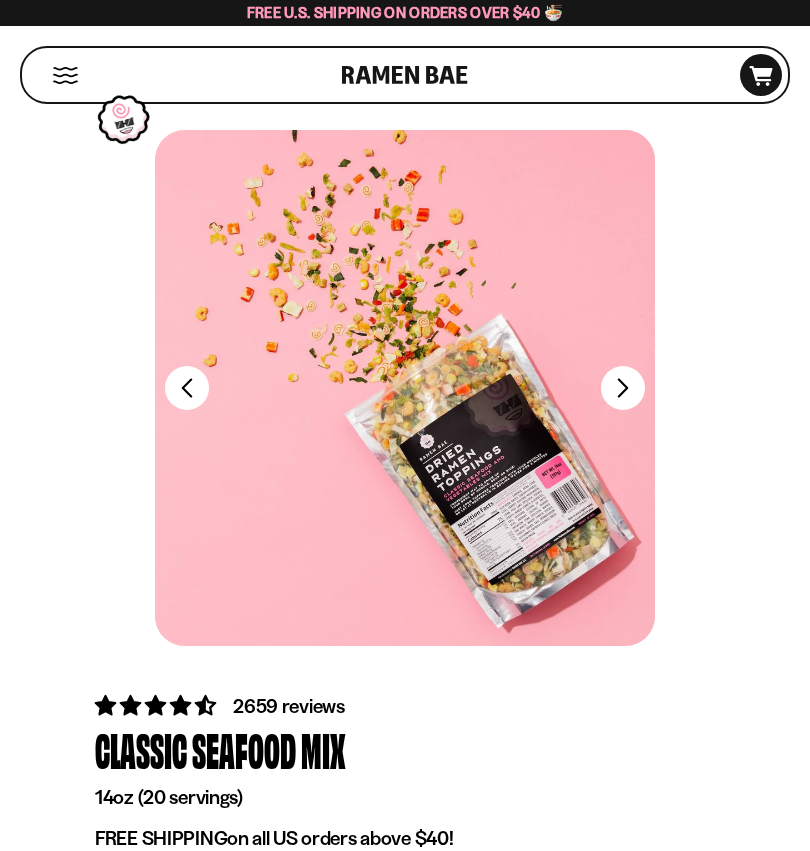 click at bounding box center [405, 388] 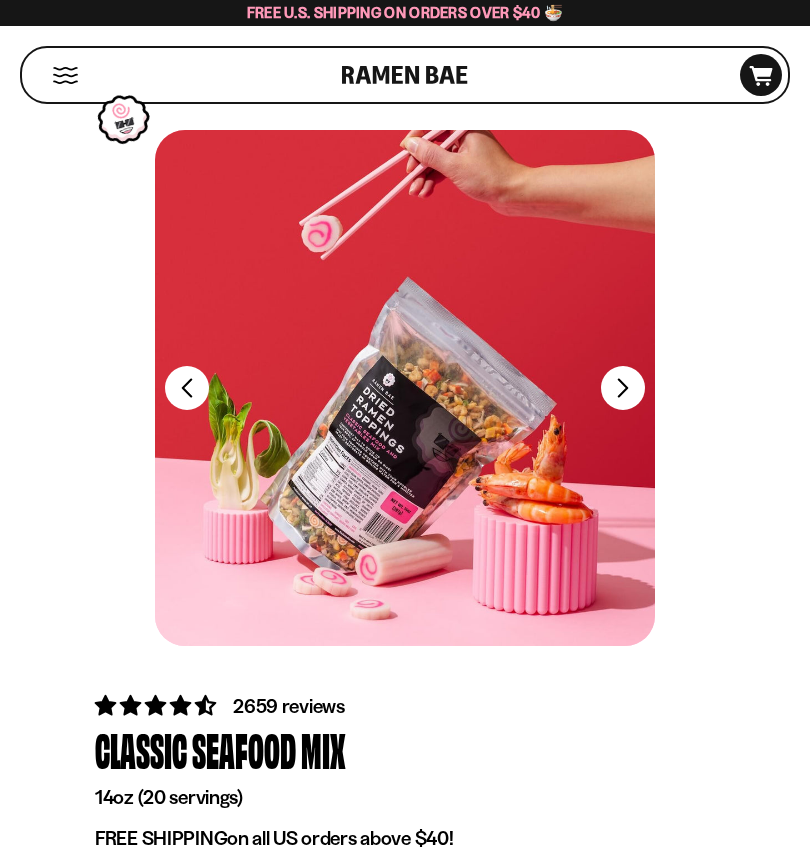 click on "FADCB6FD-DFAB-4417-9F21-029242090B77" at bounding box center (623, 388) 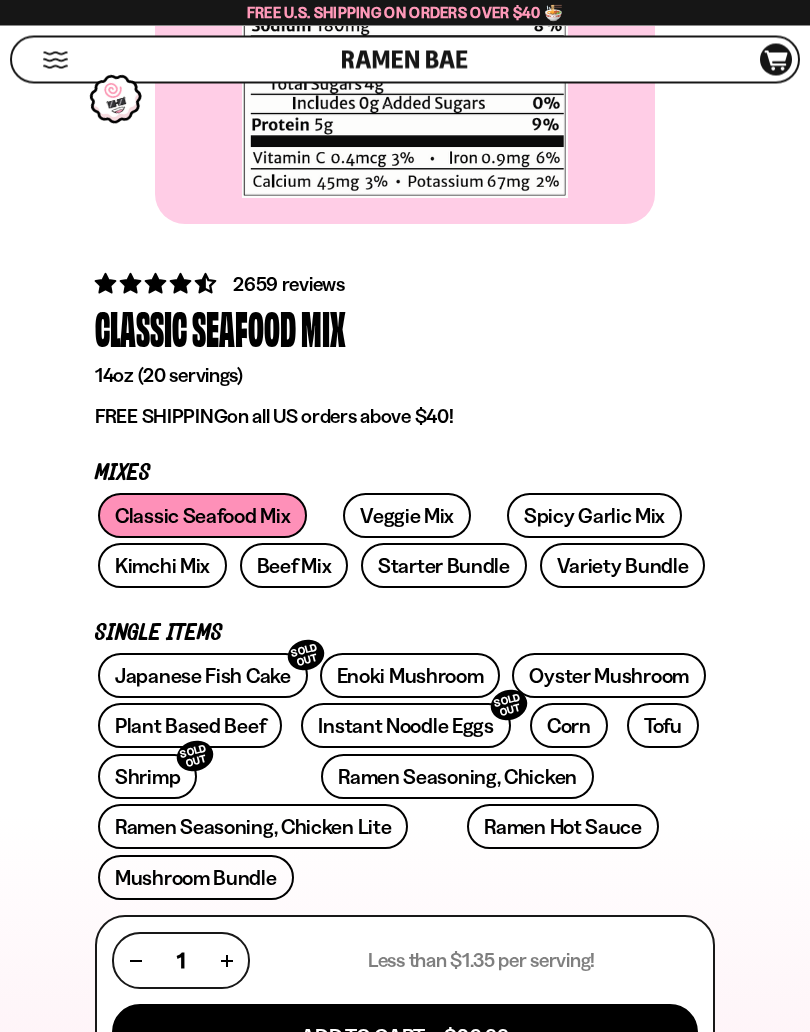 scroll, scrollTop: 423, scrollLeft: 0, axis: vertical 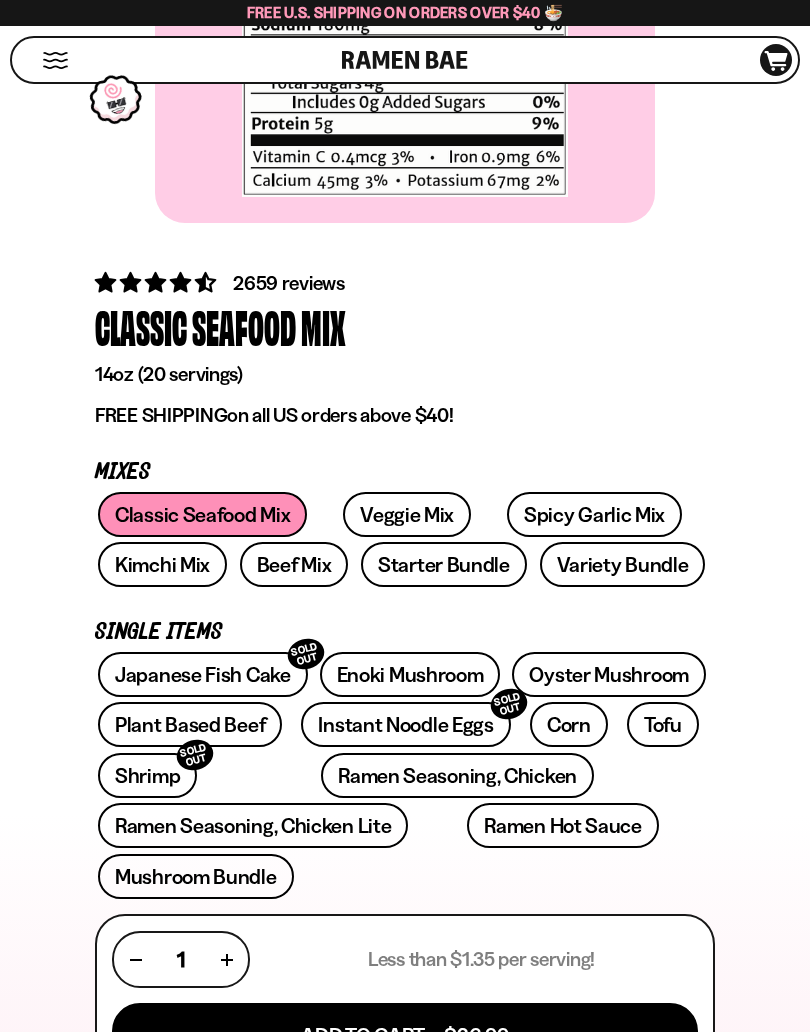 click on "Spicy Garlic Mix" at bounding box center [594, 514] 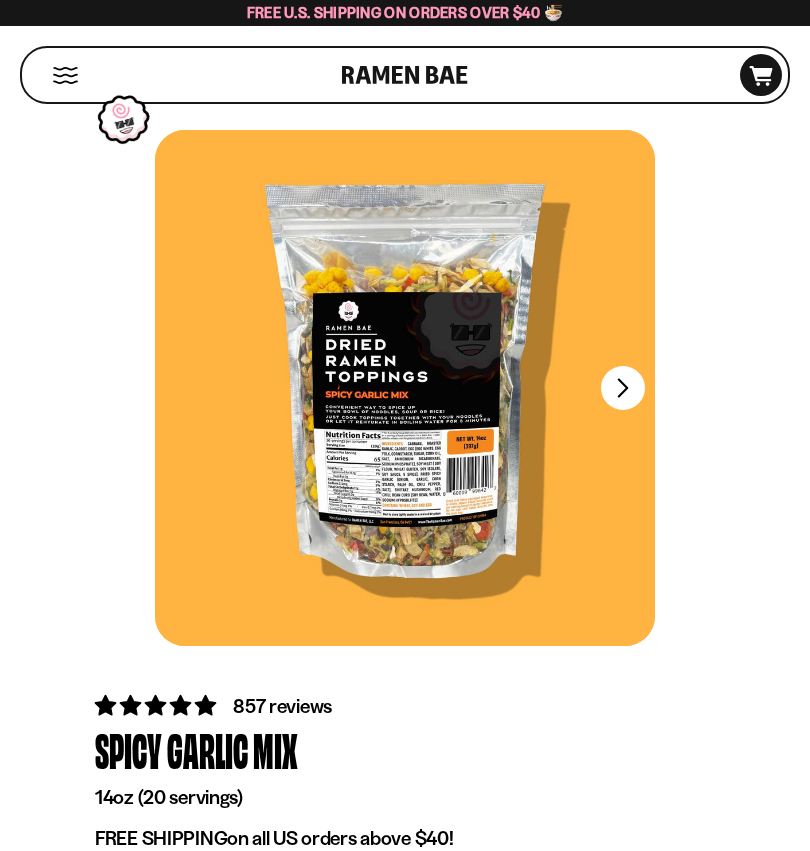 scroll, scrollTop: 0, scrollLeft: 0, axis: both 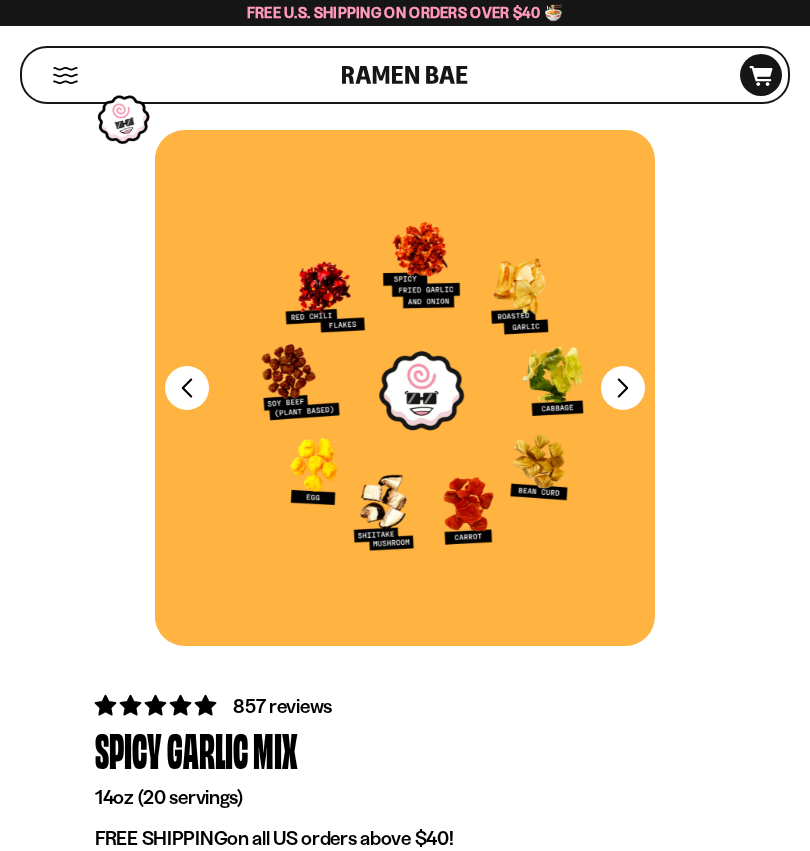 click on "FADCB6FD-DFAB-4417-9F21-029242090B77" at bounding box center [623, 388] 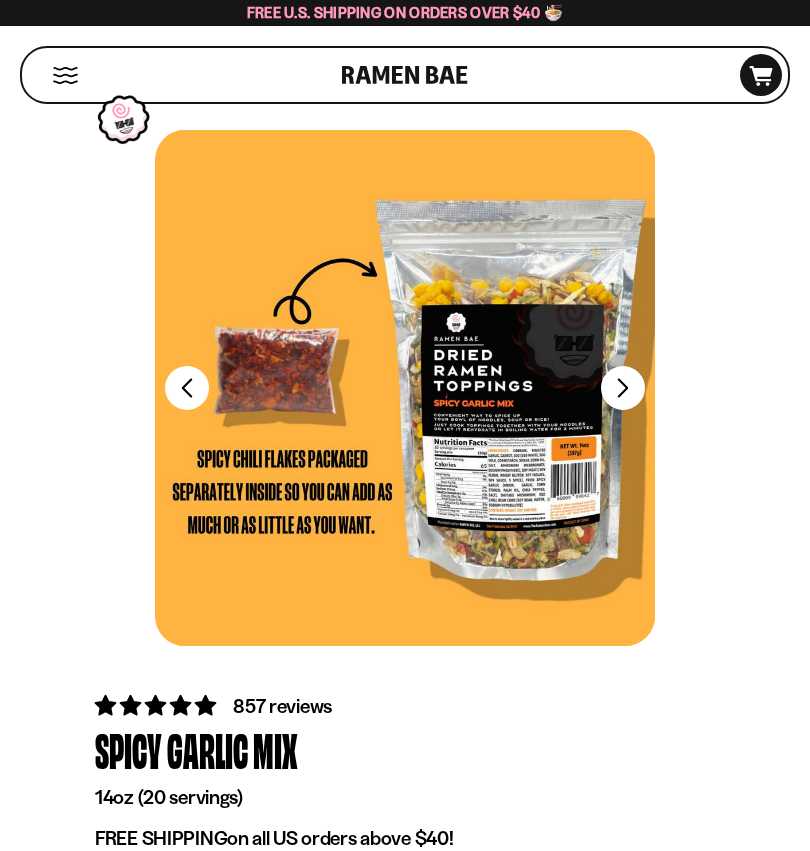 click on "FADCB6FD-DFAB-4417-9F21-029242090B77" at bounding box center (623, 388) 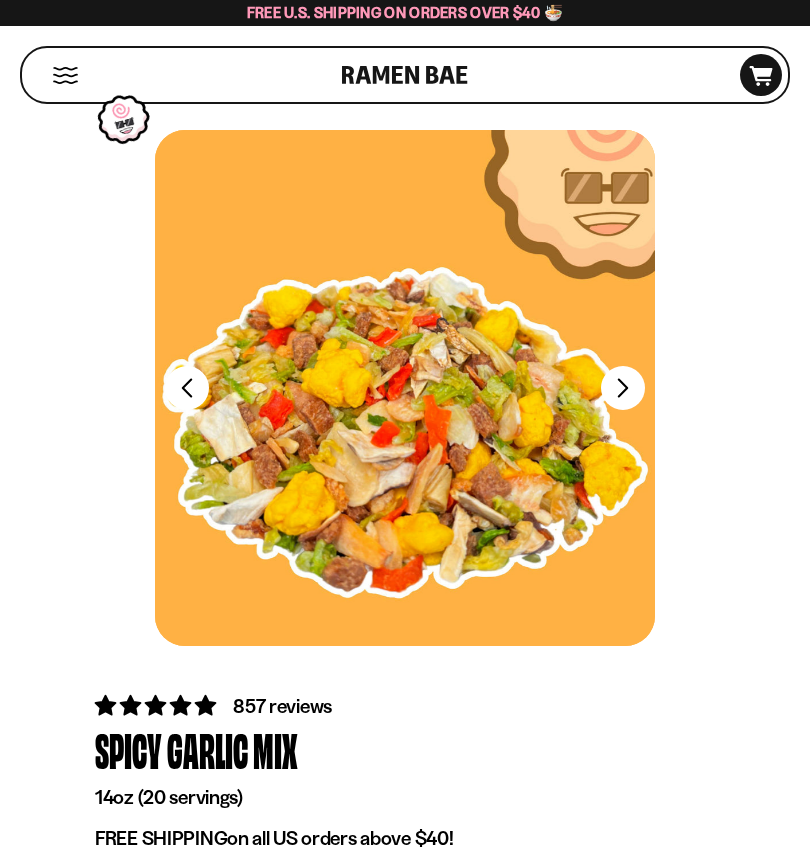 click on "FADCB6FD-DFAB-4417-9F21-029242090B77" at bounding box center (623, 388) 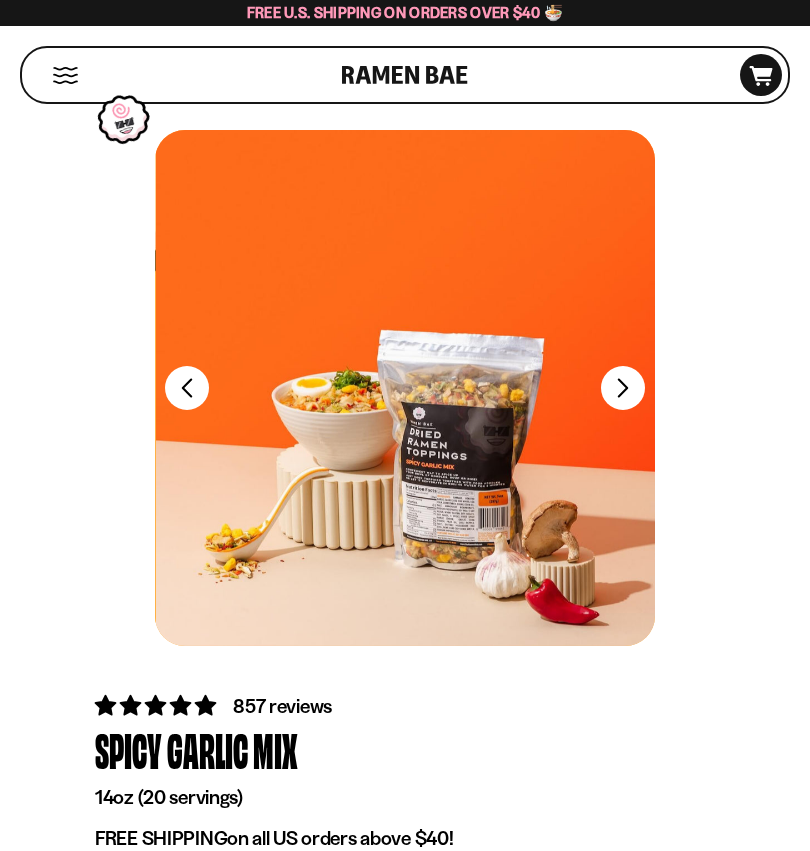 click on "FADCB6FD-DFAB-4417-9F21-029242090B77" at bounding box center (623, 388) 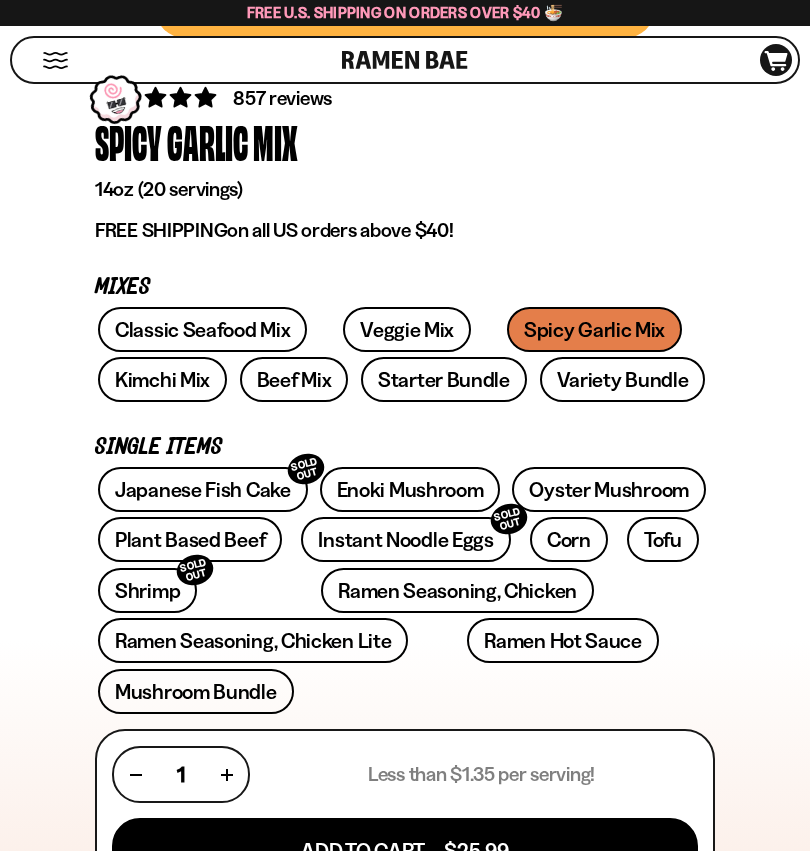 scroll, scrollTop: 605, scrollLeft: 0, axis: vertical 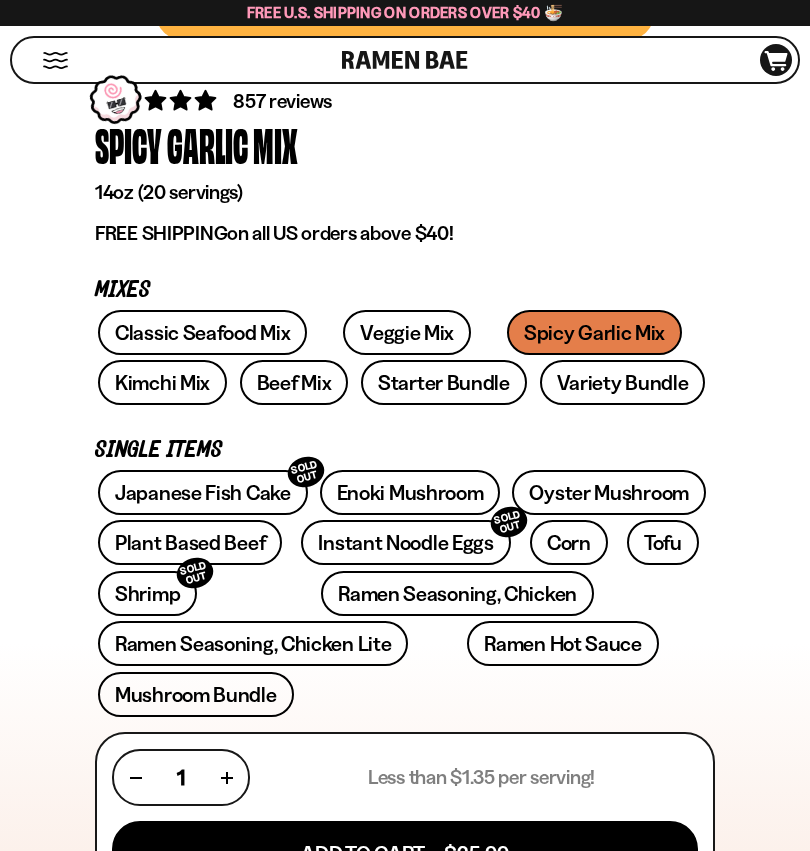 click on "Ramen Hot Sauce" at bounding box center [563, 643] 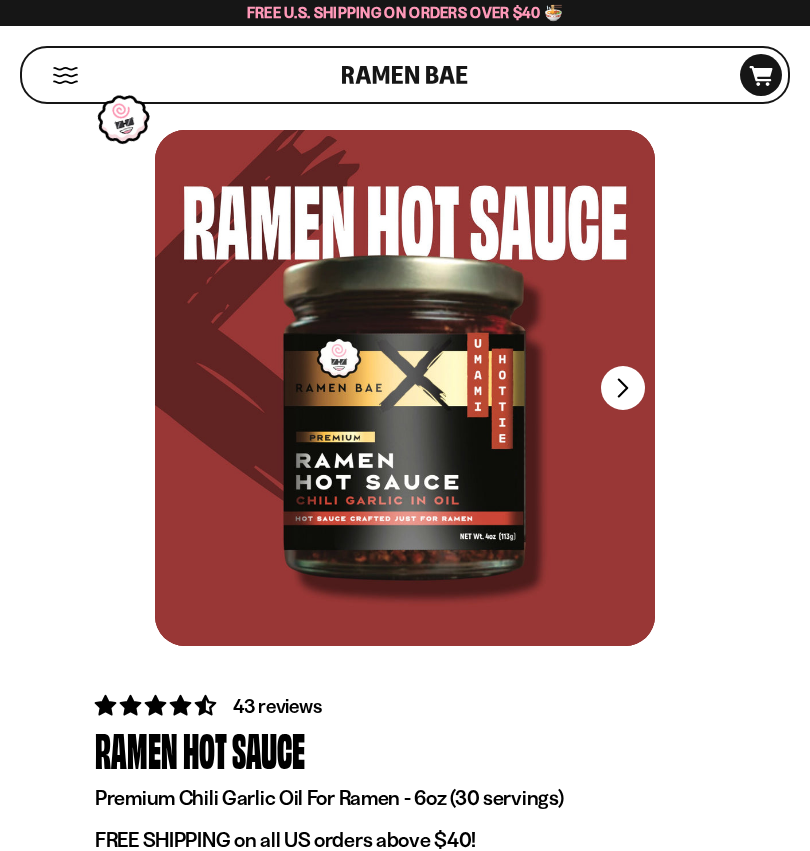 scroll, scrollTop: 0, scrollLeft: 0, axis: both 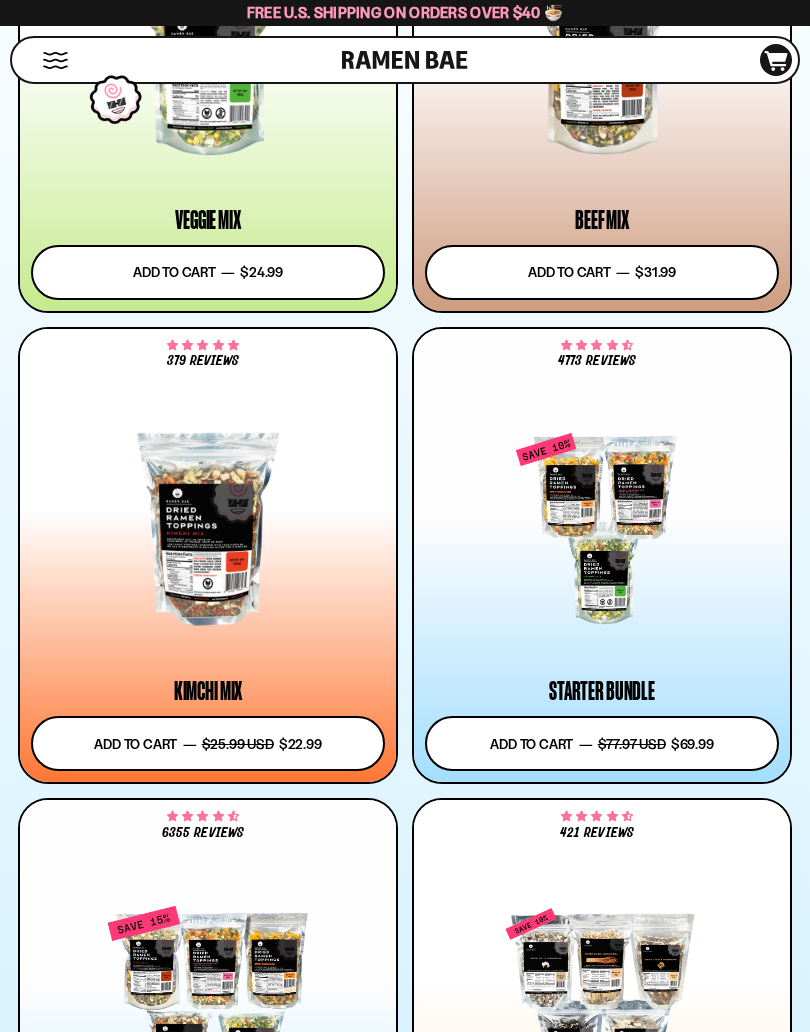 click at bounding box center [602, 529] 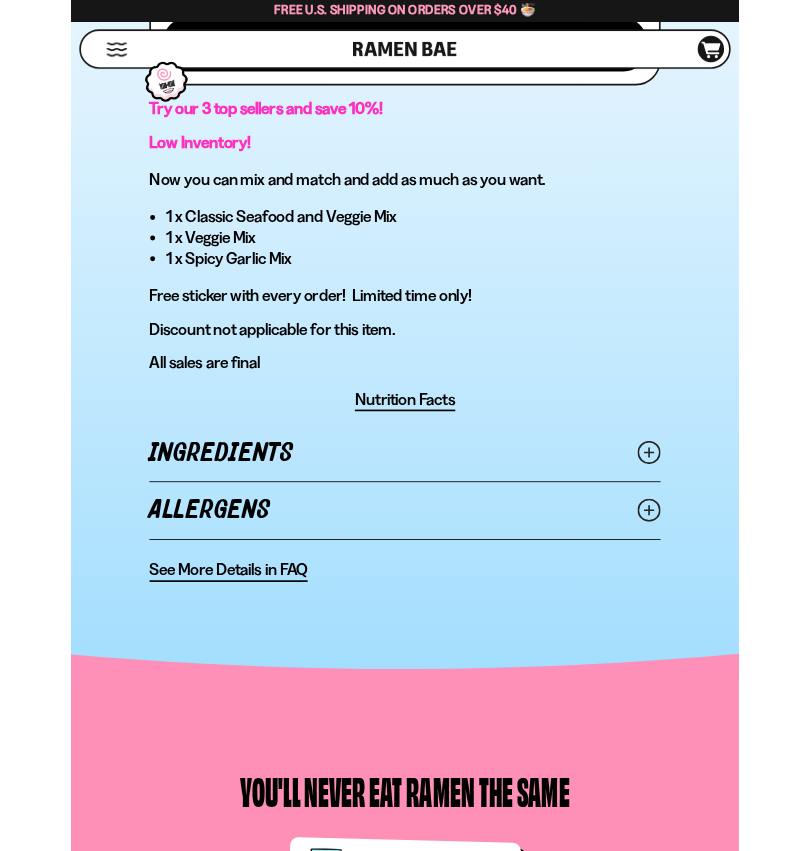scroll, scrollTop: 1386, scrollLeft: 0, axis: vertical 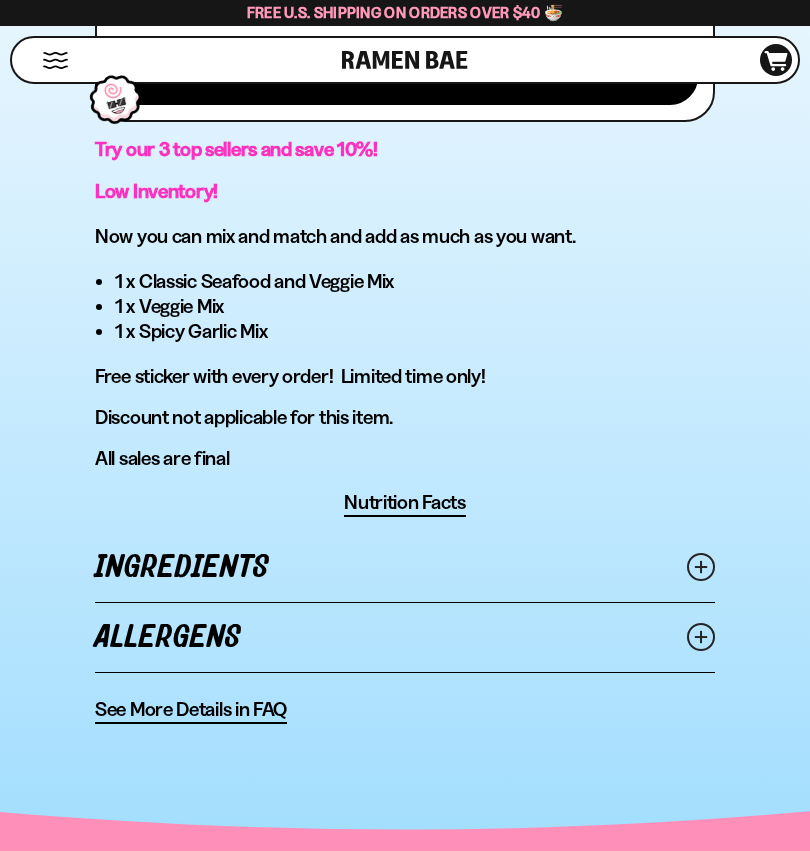 click on "Nutrition Facts" at bounding box center [405, 502] 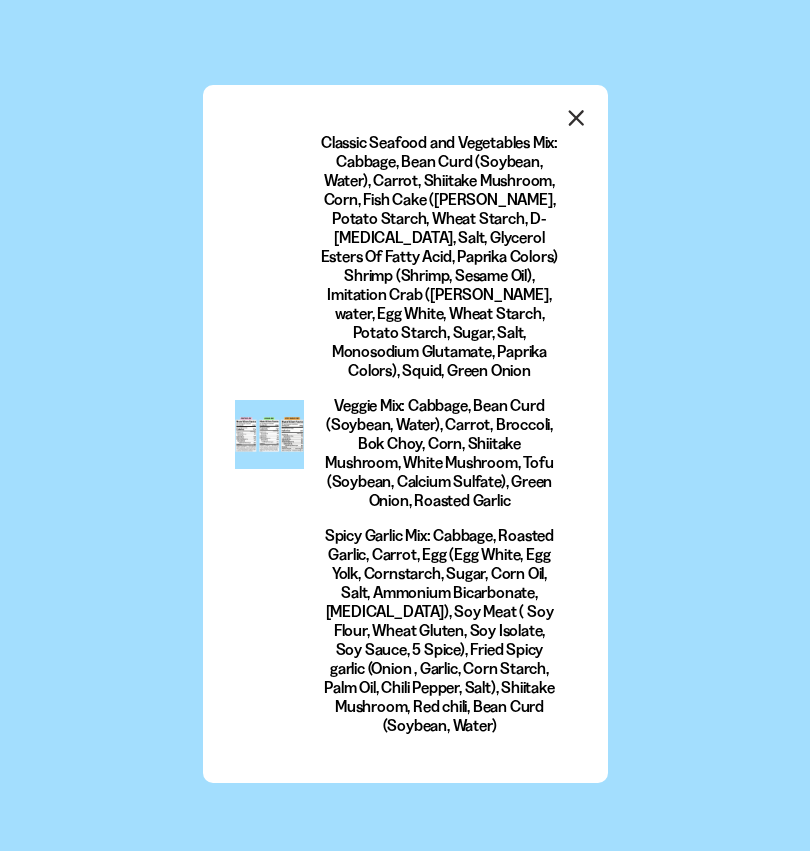 scroll, scrollTop: 0, scrollLeft: 0, axis: both 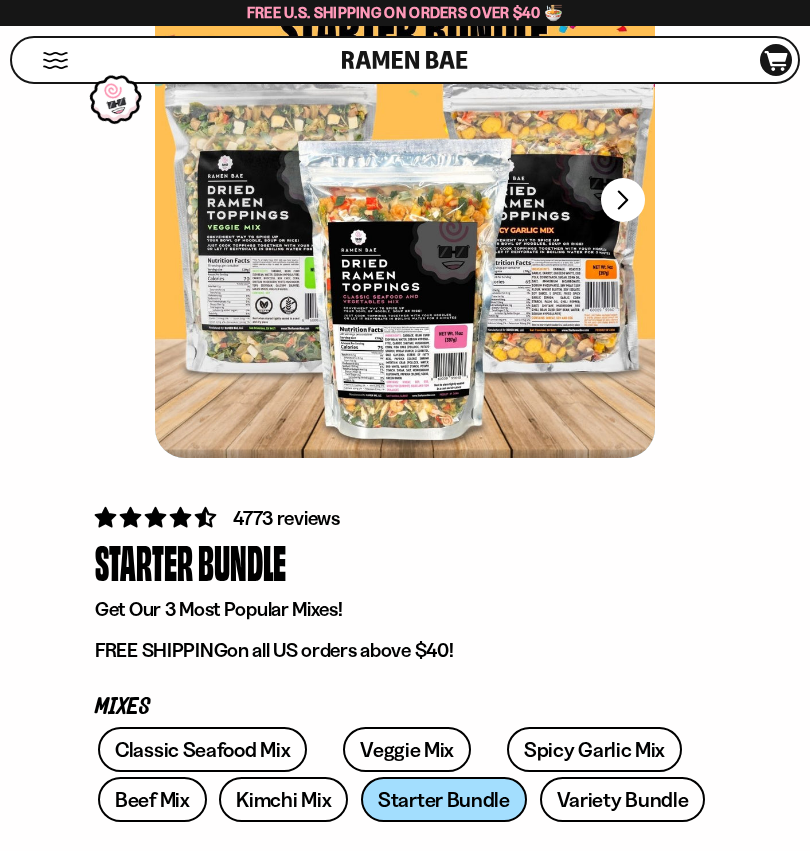 click at bounding box center [405, 200] 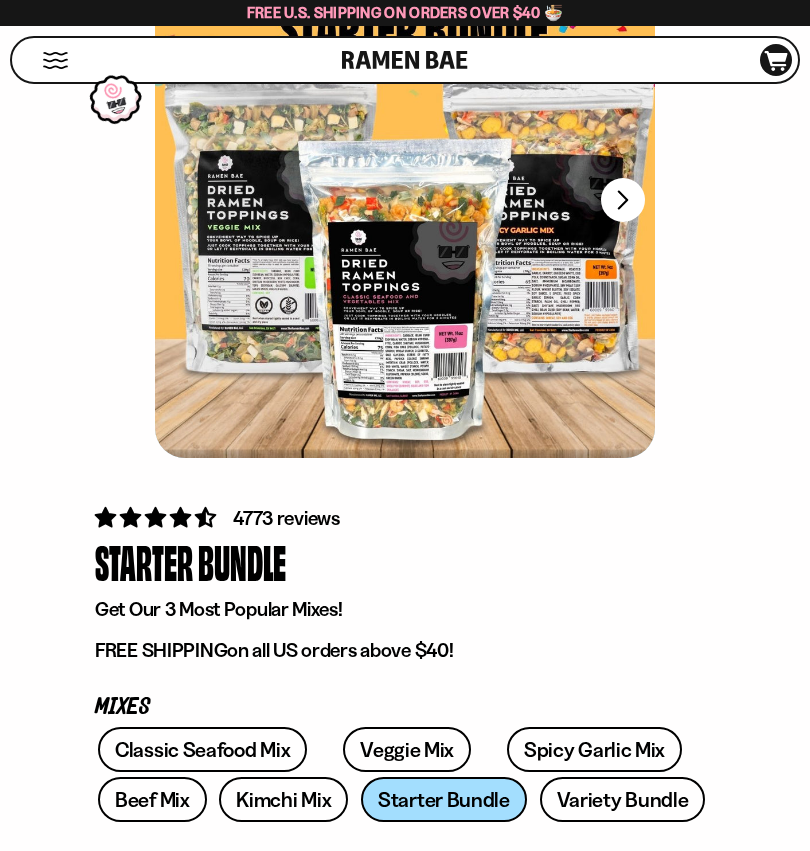 click on "FADCB6FD-DFAB-4417-9F21-029242090B77" at bounding box center (623, 200) 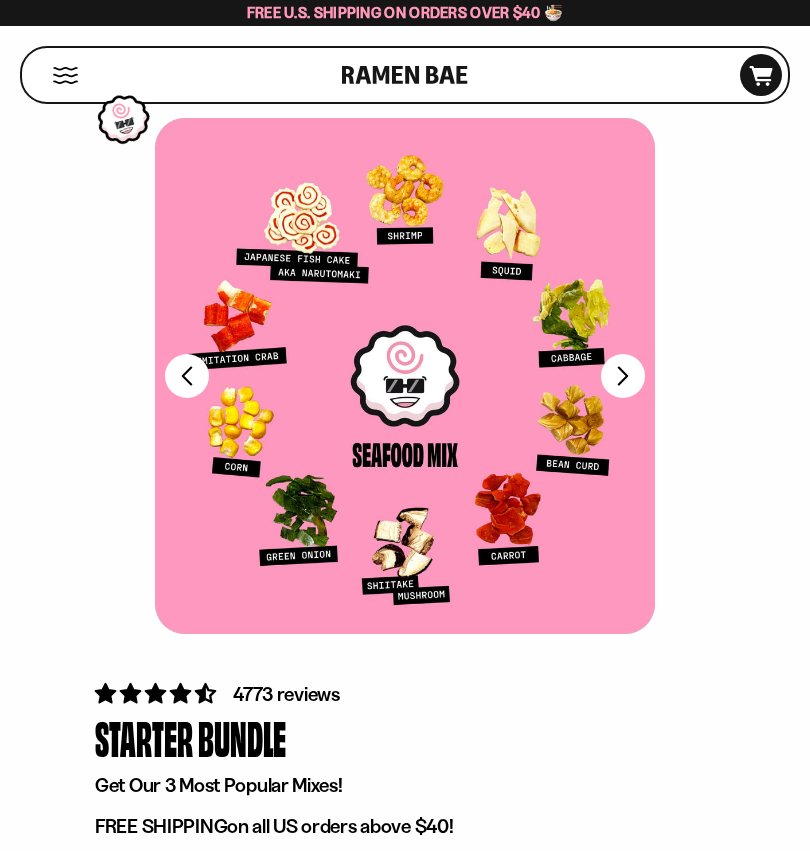 scroll, scrollTop: 0, scrollLeft: 0, axis: both 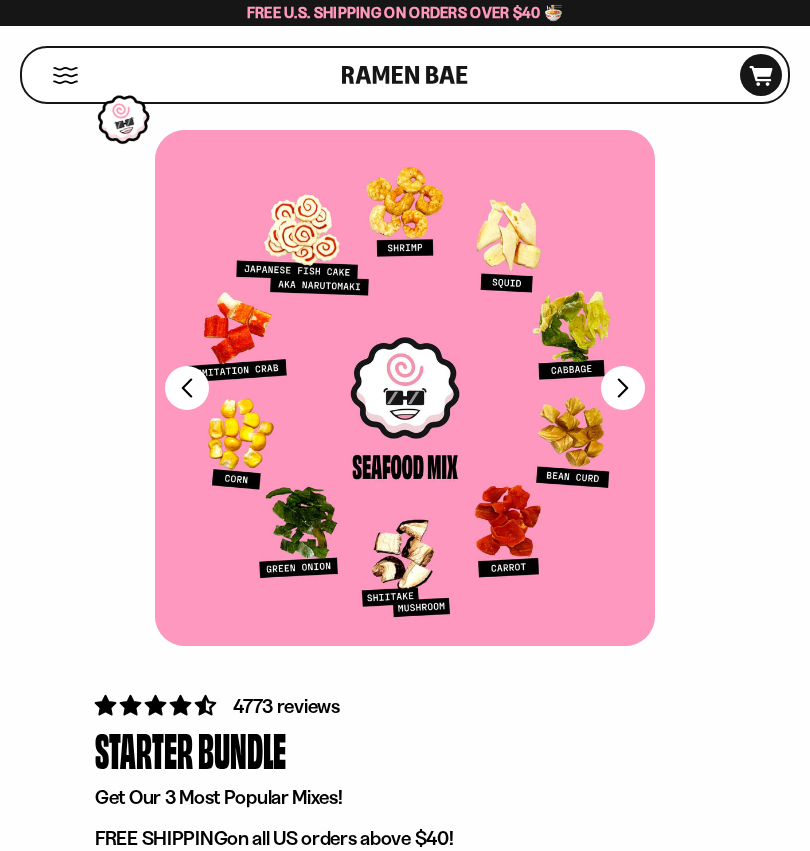 click on "FADCB6FD-DFAB-4417-9F21-029242090B77" at bounding box center [623, 388] 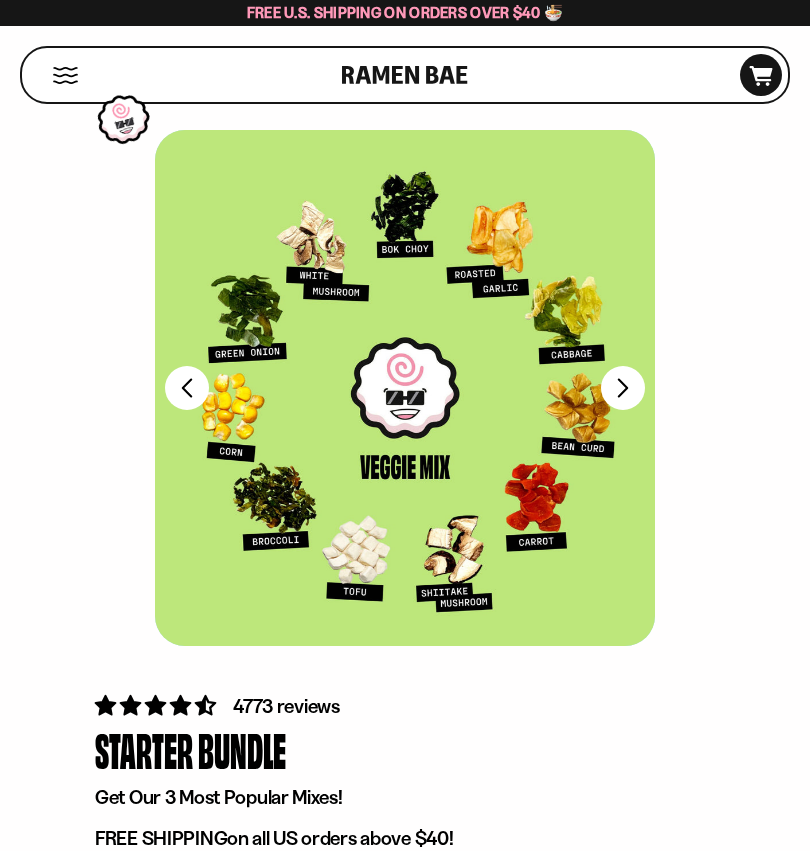 click on "FADCB6FD-DFAB-4417-9F21-029242090B77" at bounding box center (623, 388) 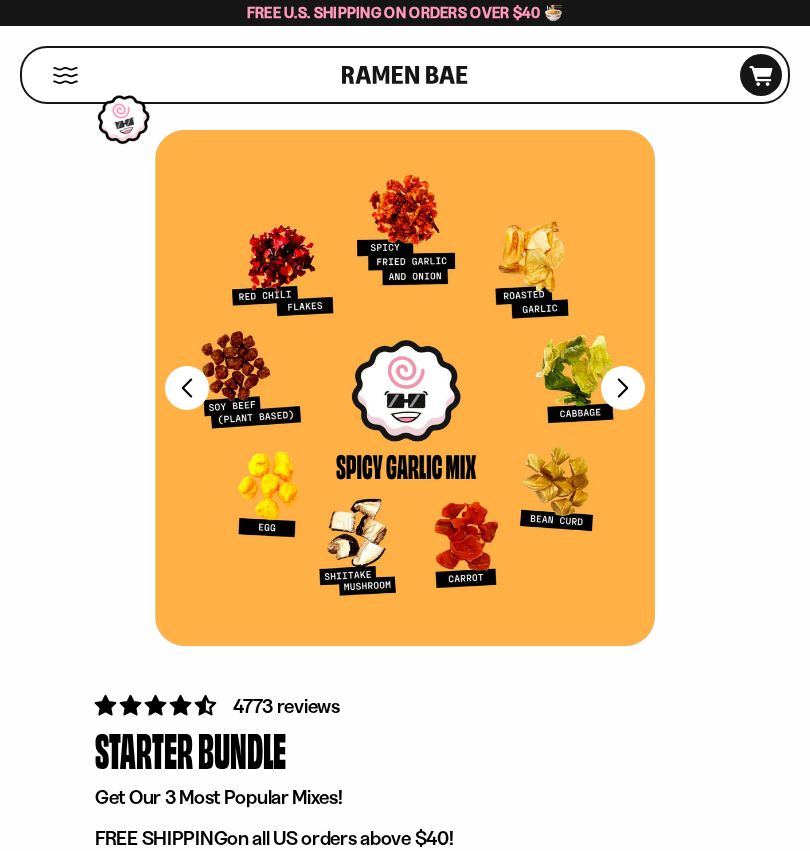 click on "FADCB6FD-DFAB-4417-9F21-029242090B77" at bounding box center (623, 388) 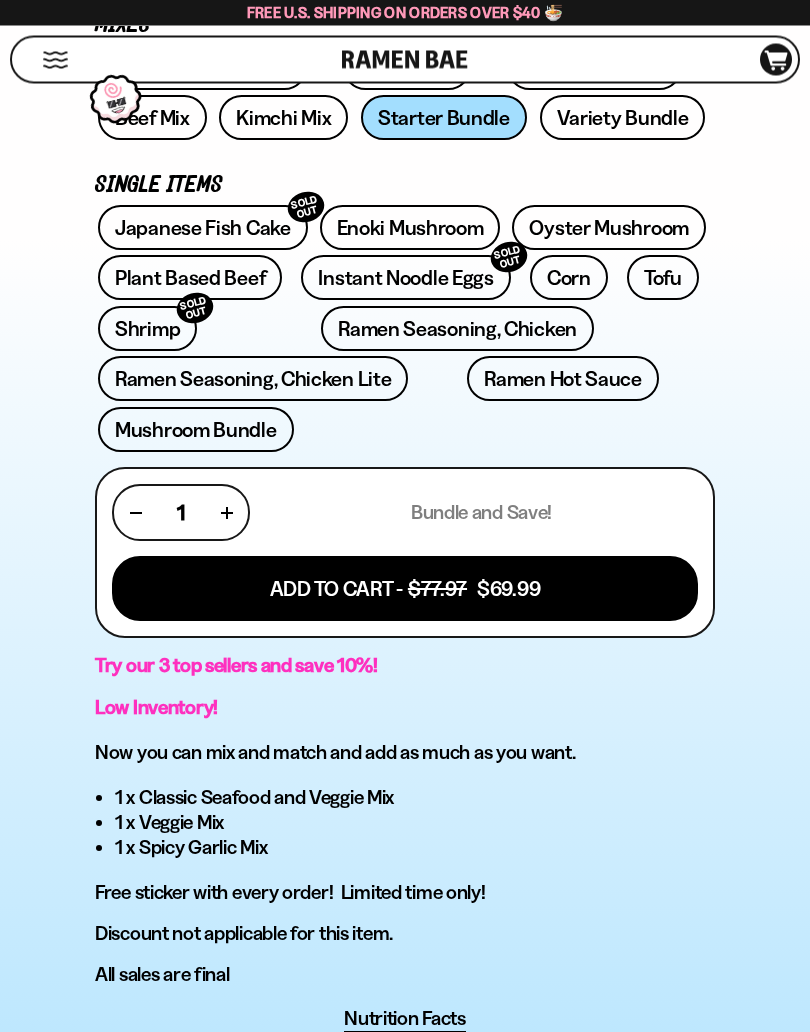 scroll, scrollTop: 870, scrollLeft: 0, axis: vertical 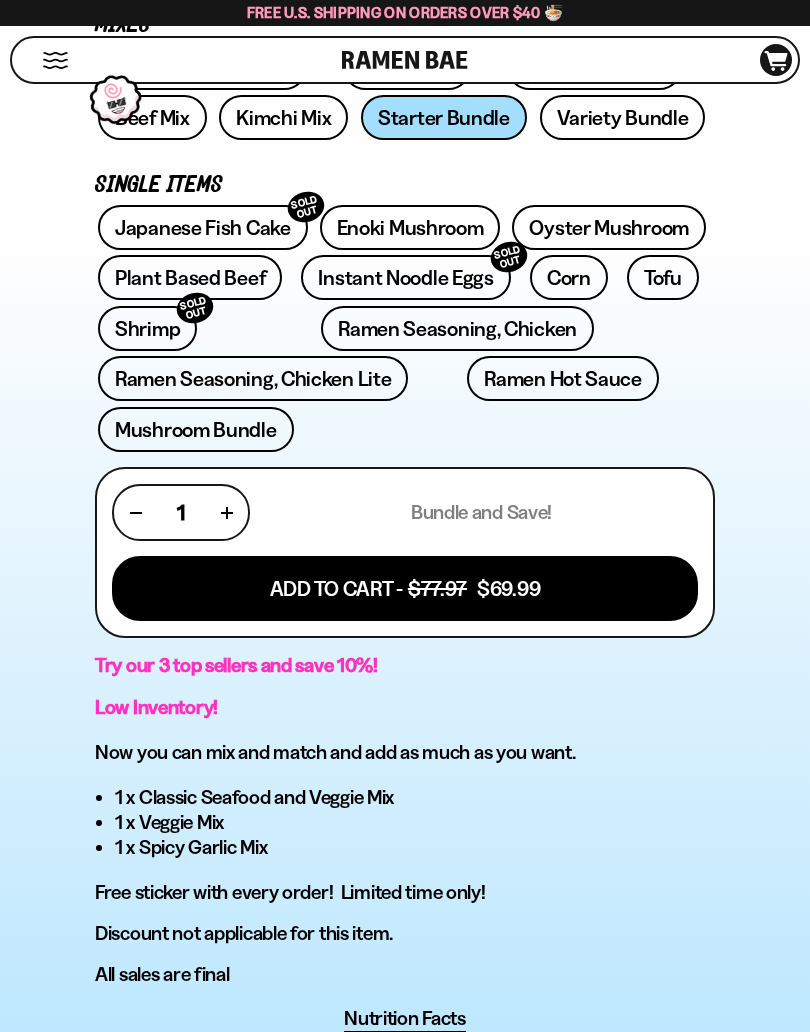 click on "Add To Cart -
$77.97
$69.99" at bounding box center (405, 588) 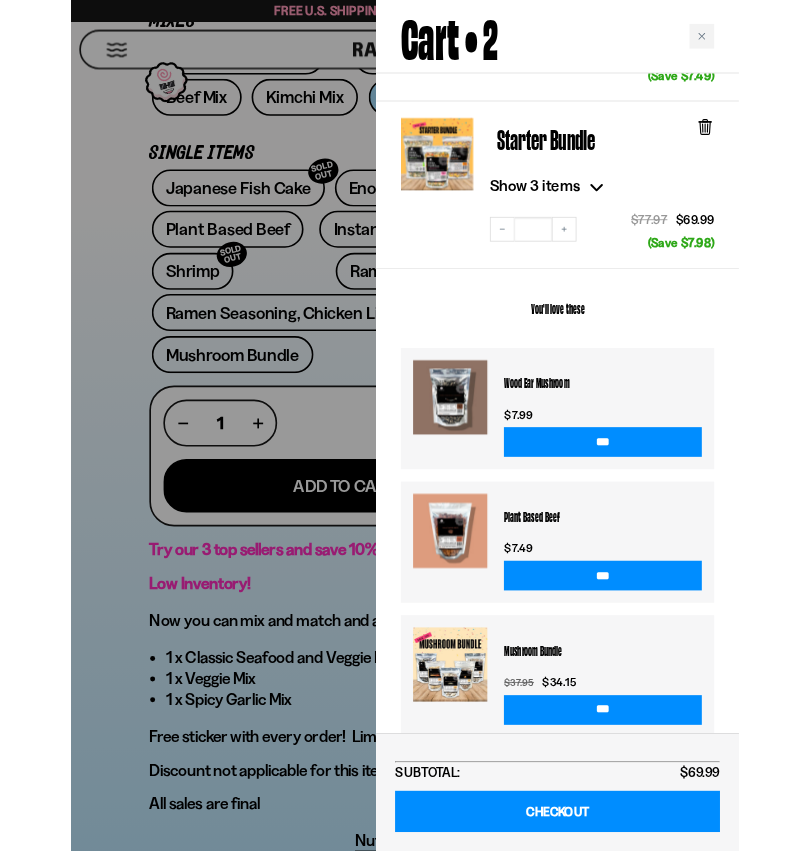 scroll, scrollTop: 312, scrollLeft: 0, axis: vertical 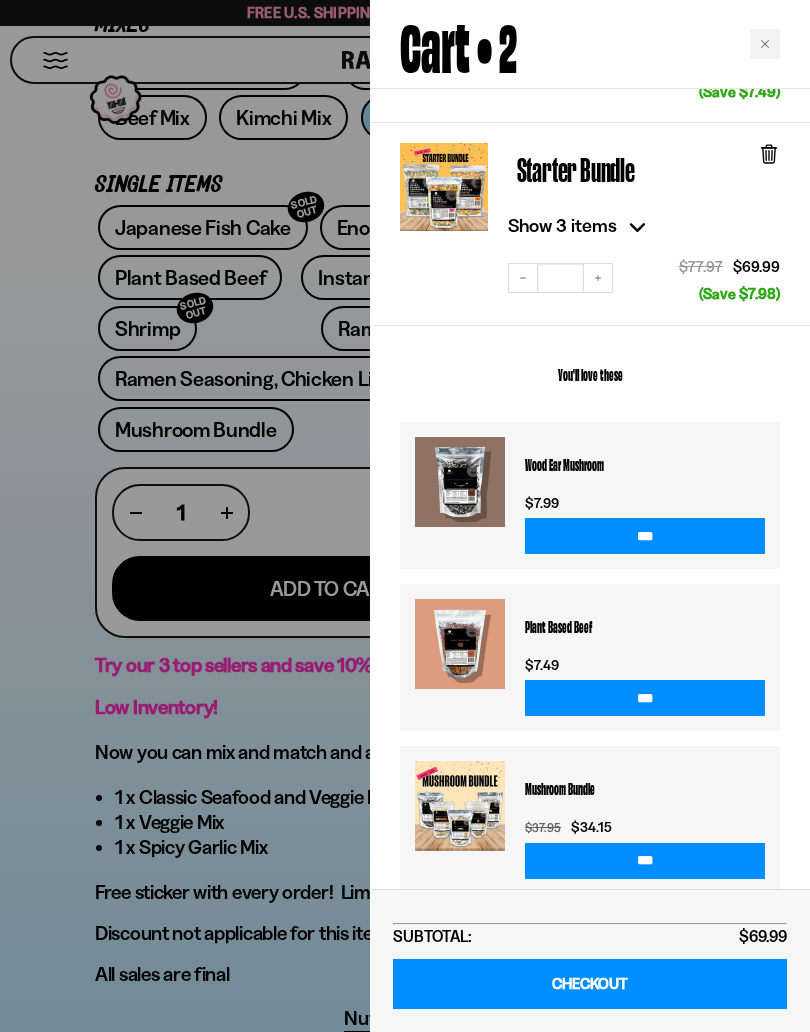click on "CHECKOUT" at bounding box center [590, 984] 